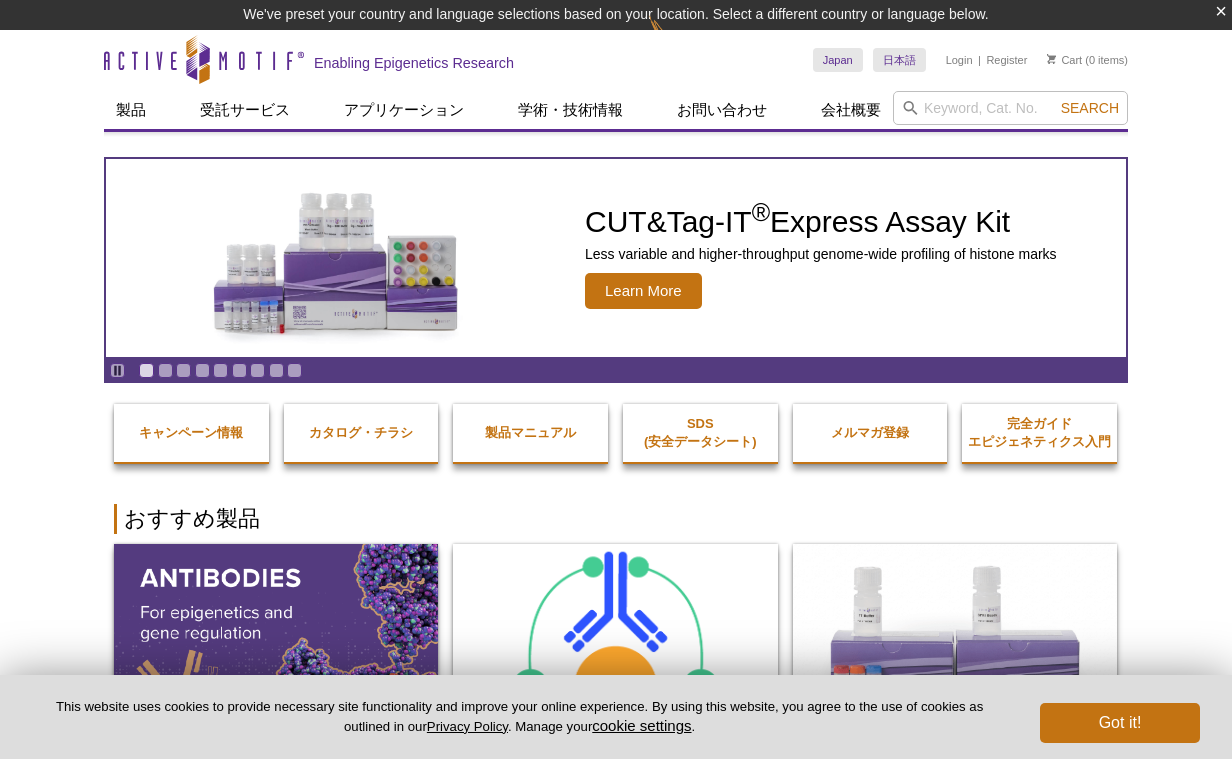 scroll, scrollTop: 0, scrollLeft: 0, axis: both 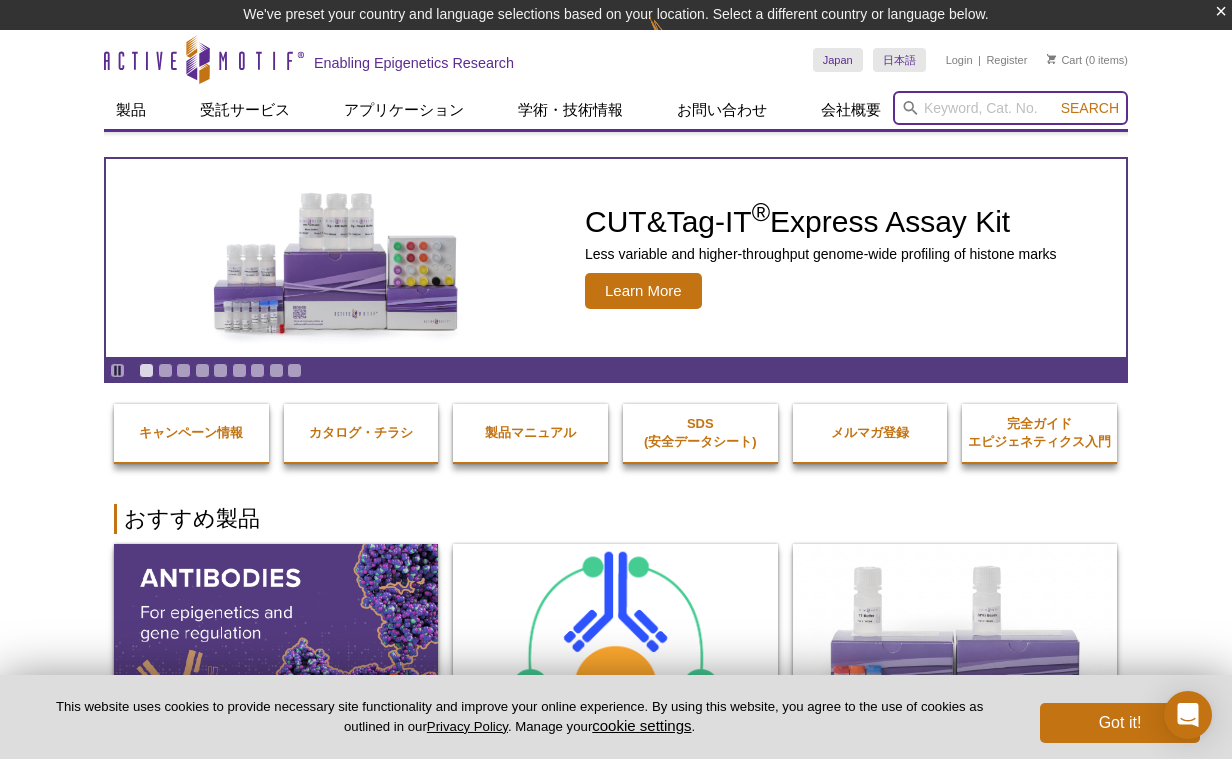 click at bounding box center (1010, 108) 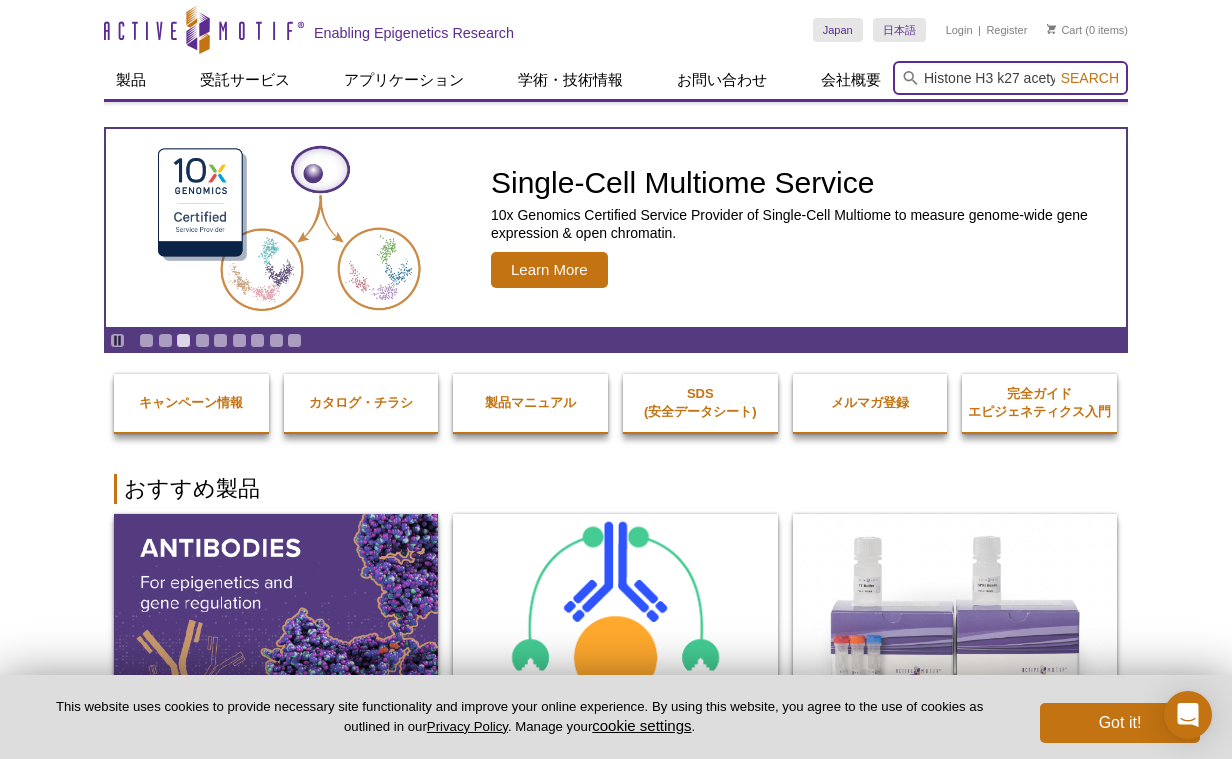 type on "Histone H3 k27 acetyl" 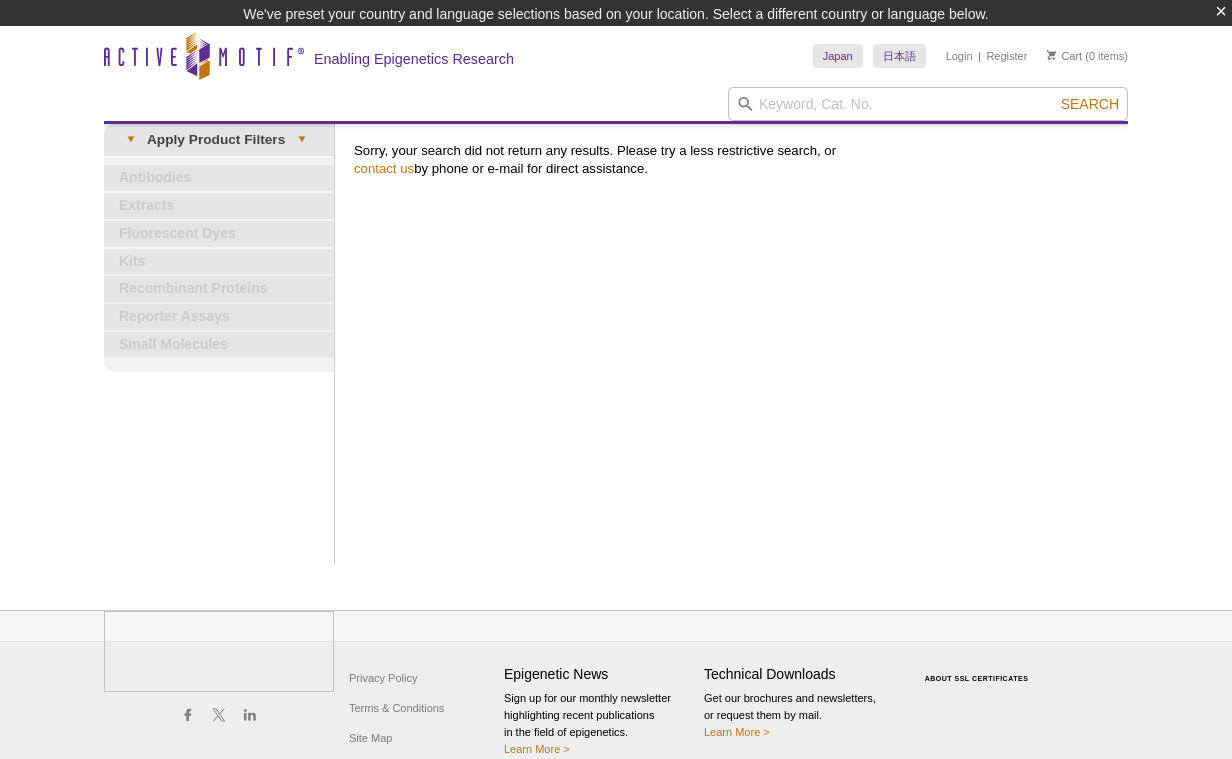 scroll, scrollTop: 0, scrollLeft: 0, axis: both 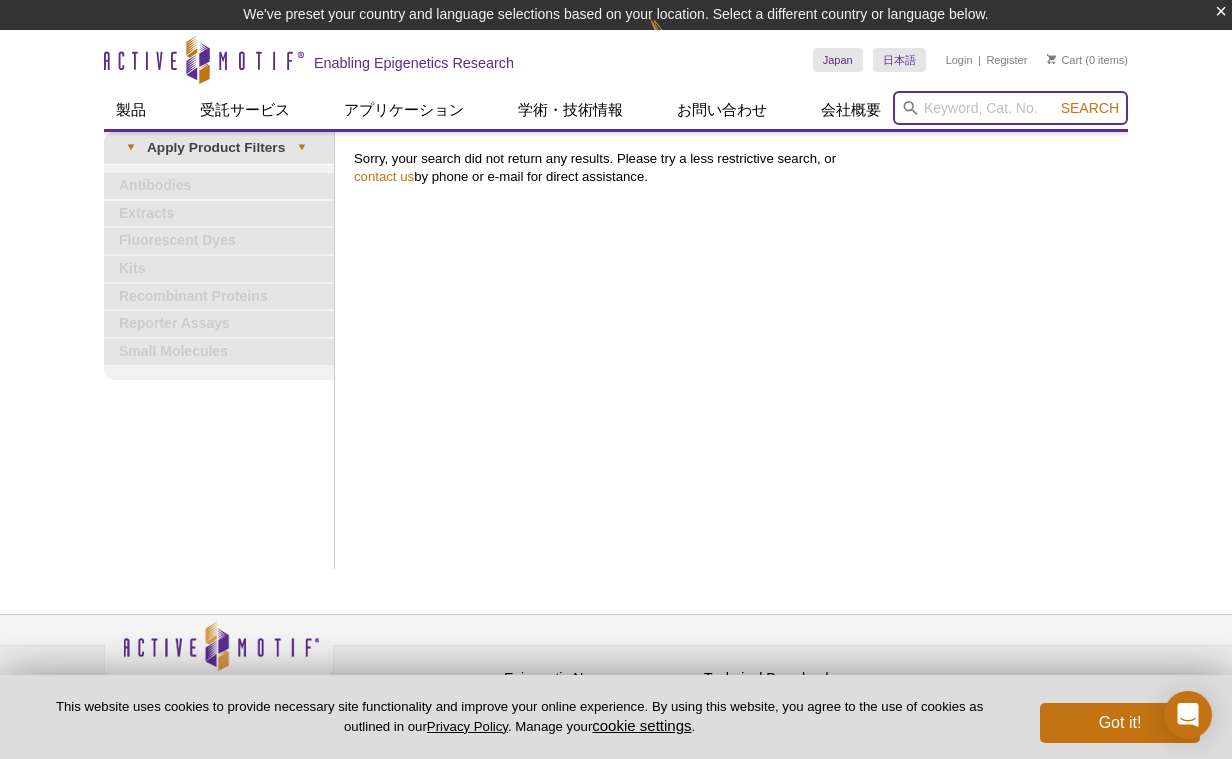 click at bounding box center (1010, 108) 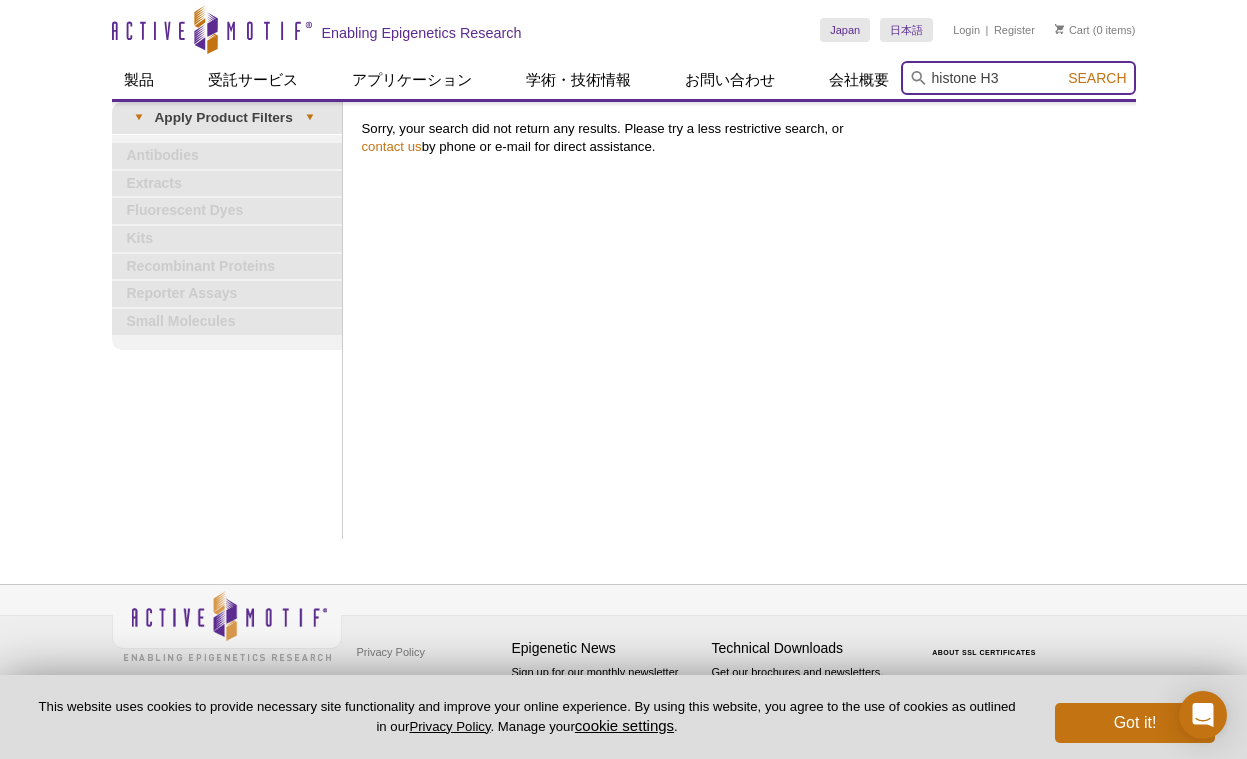 type on "histone H3" 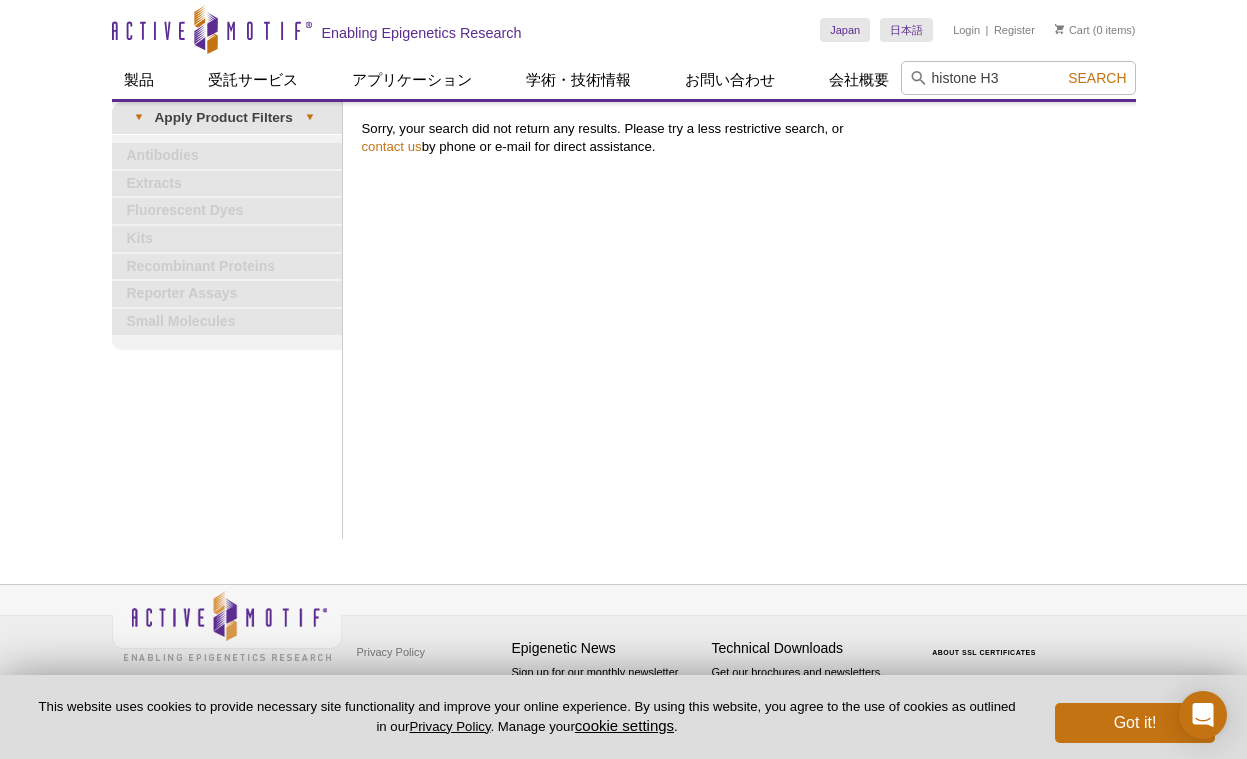 click on "Search" at bounding box center [1097, 78] 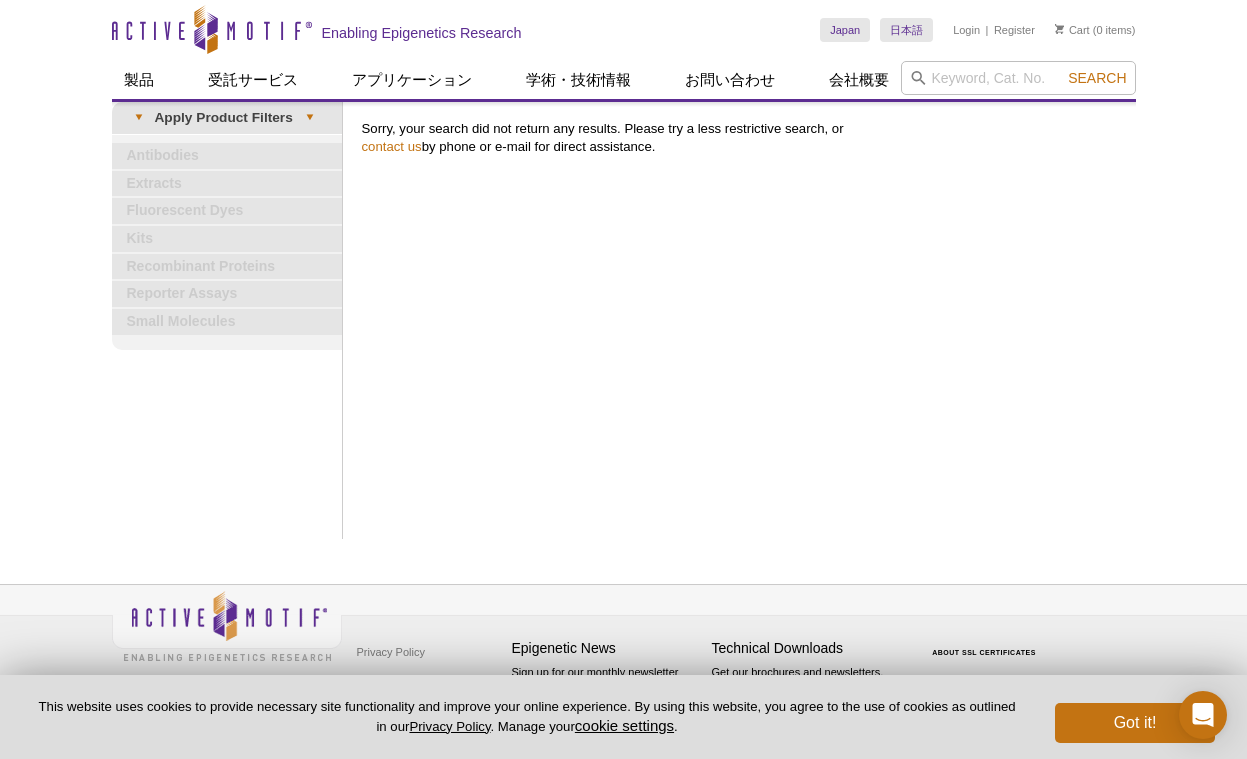 scroll, scrollTop: 0, scrollLeft: 0, axis: both 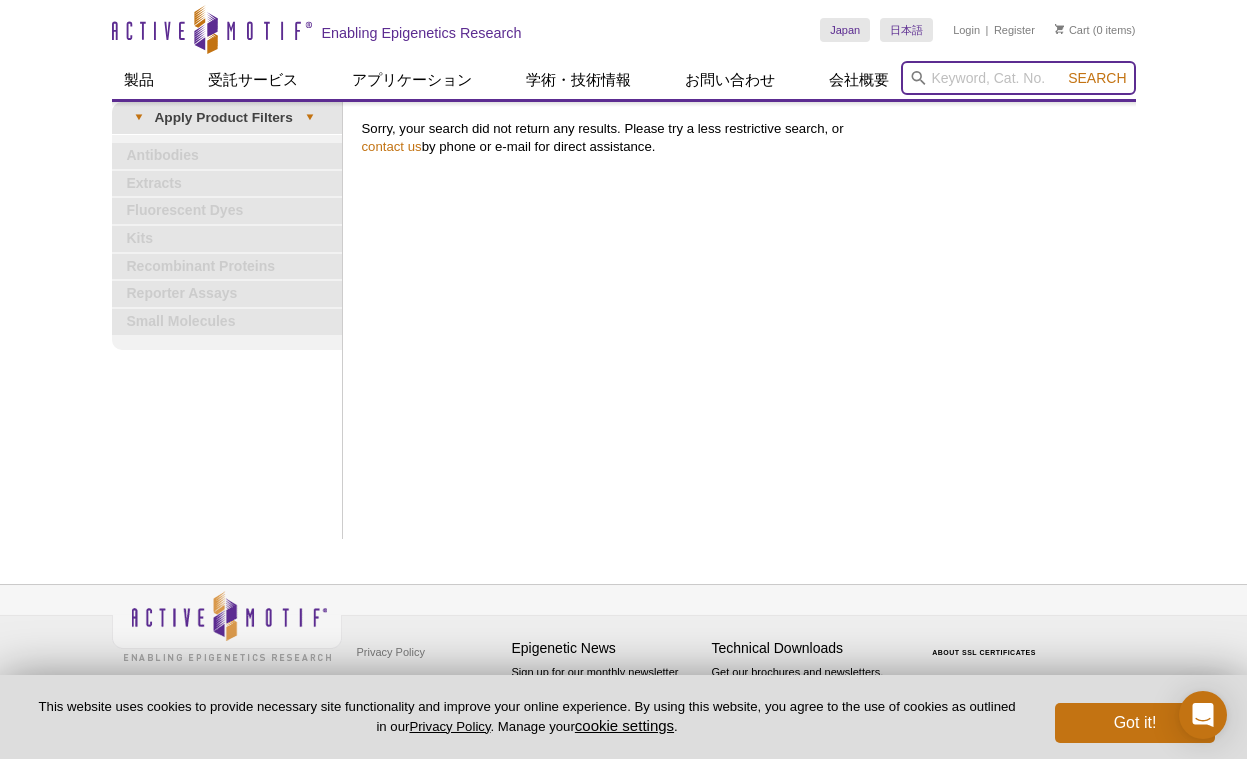 click at bounding box center (1018, 78) 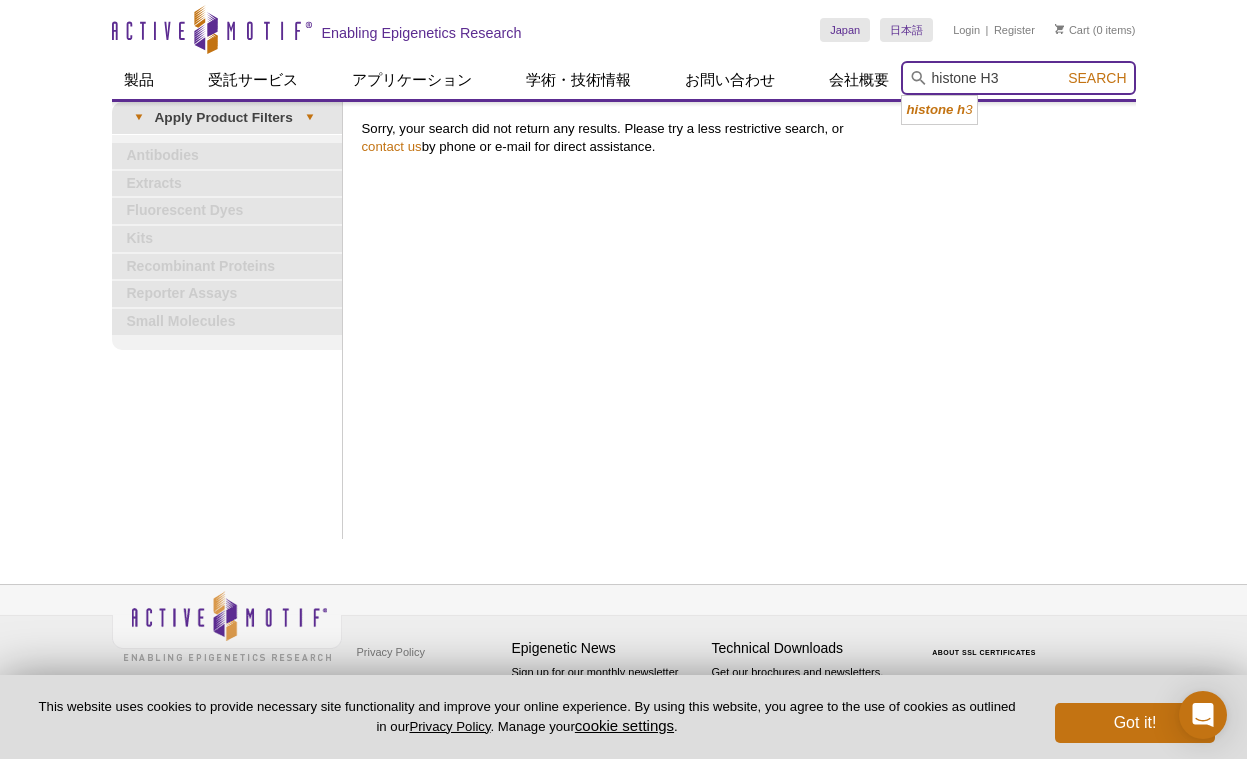 type on "histone H3" 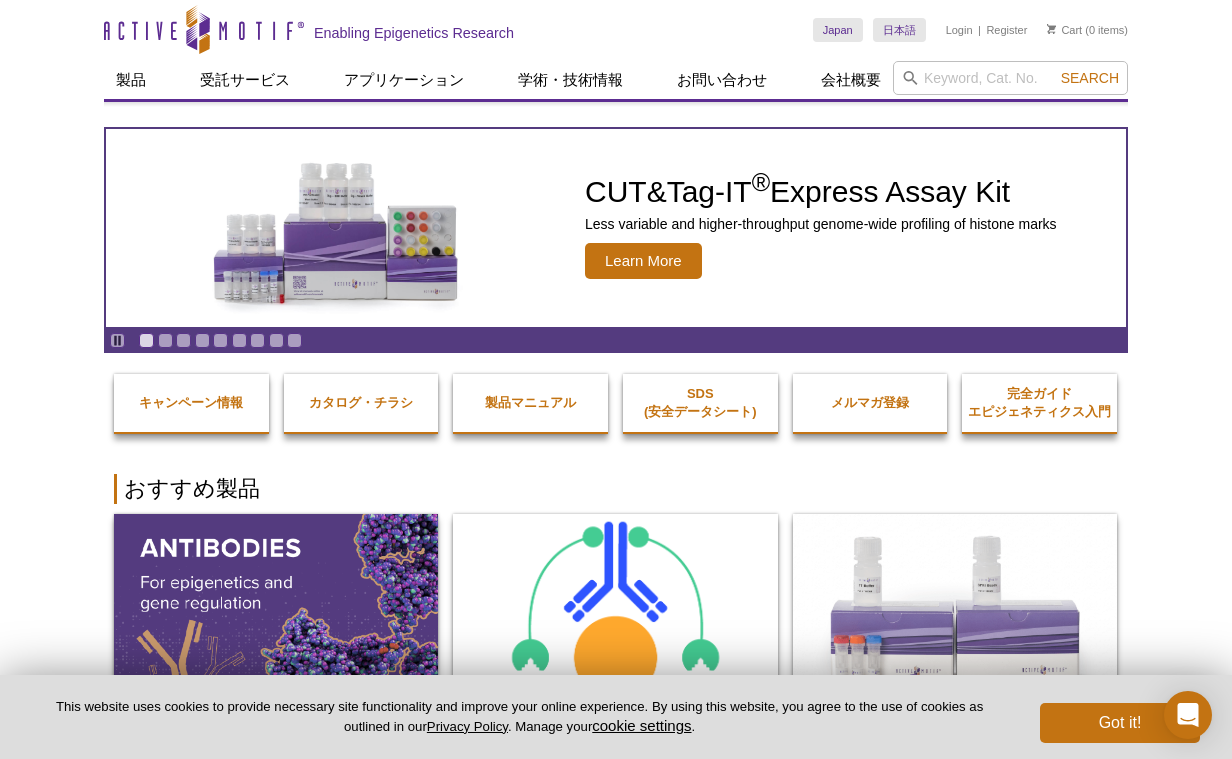 scroll, scrollTop: 0, scrollLeft: 0, axis: both 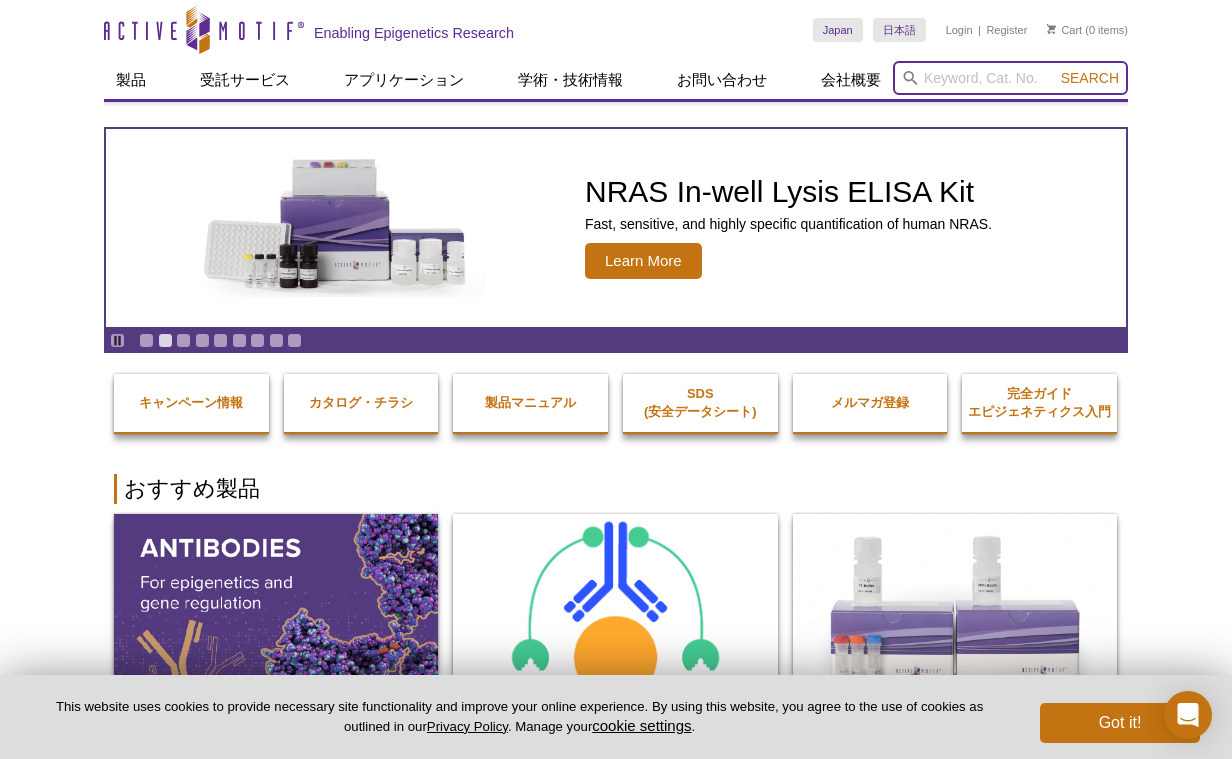click at bounding box center (1010, 78) 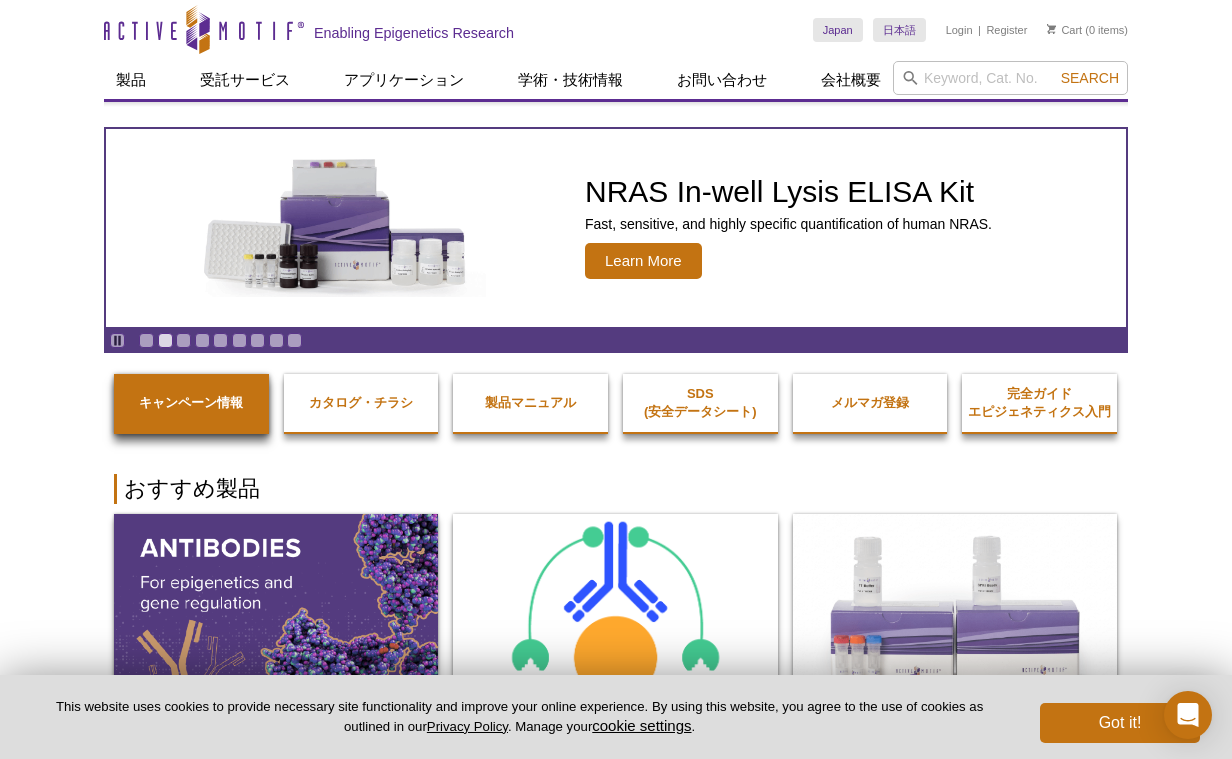 click on "キャンペーン情報" at bounding box center [191, 403] 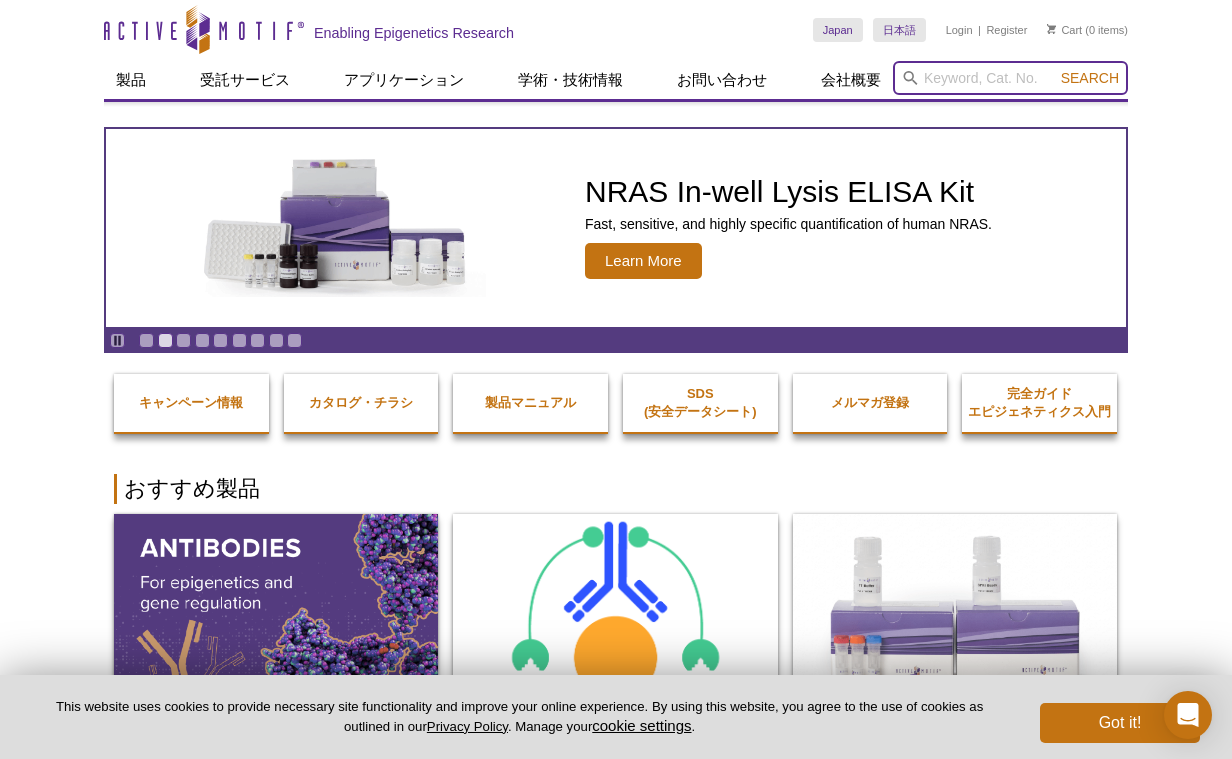 click at bounding box center (1010, 78) 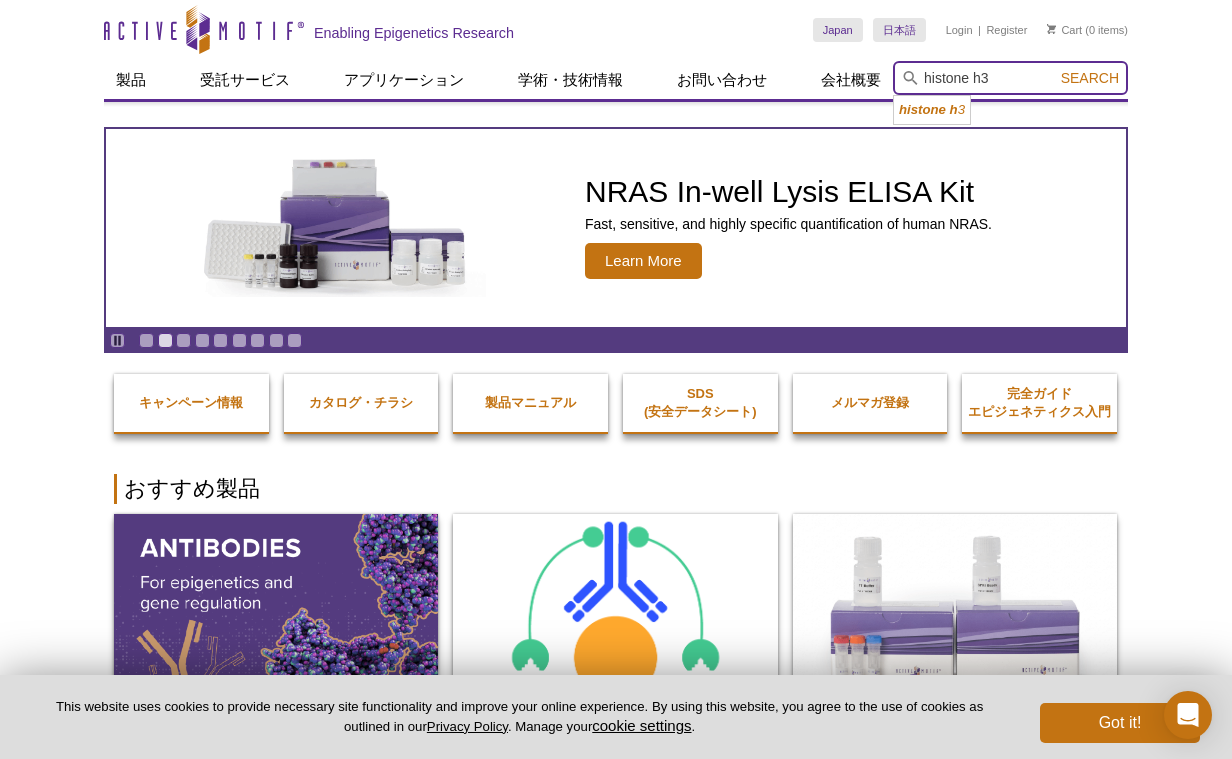 type on "histone h3" 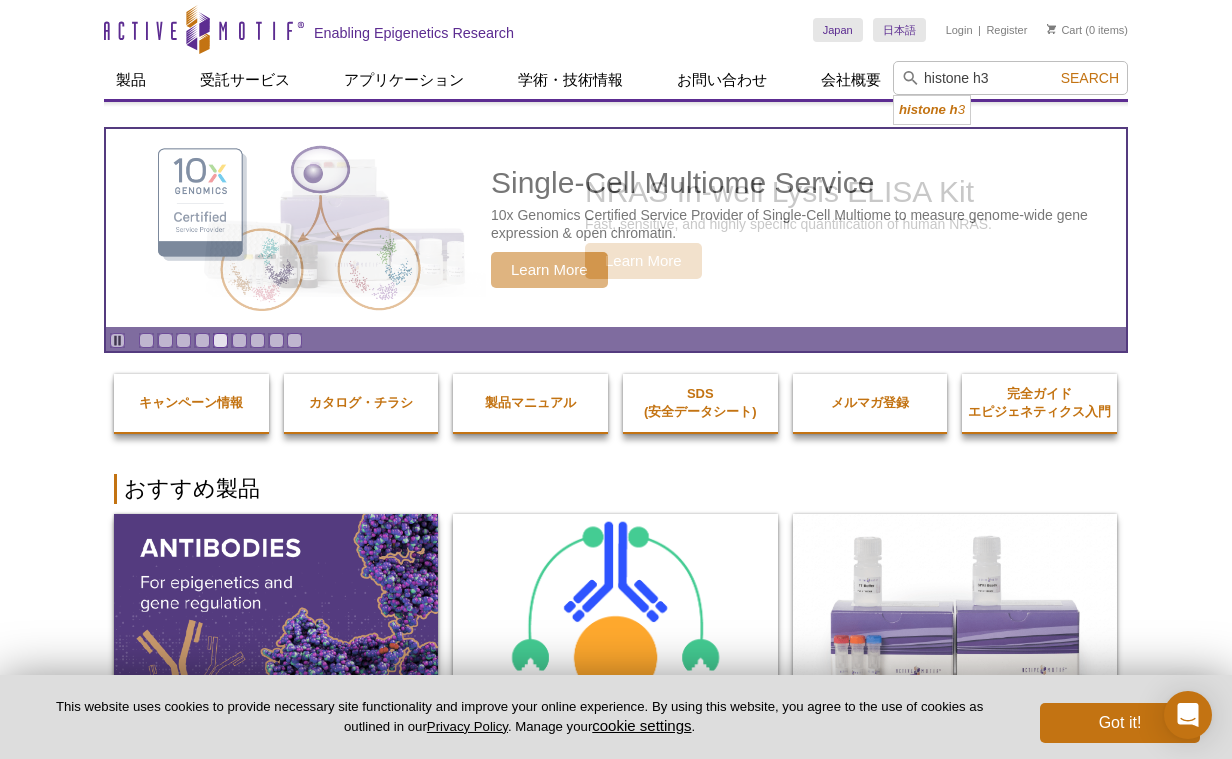 click on "View All Products" at bounding box center (616, 922) 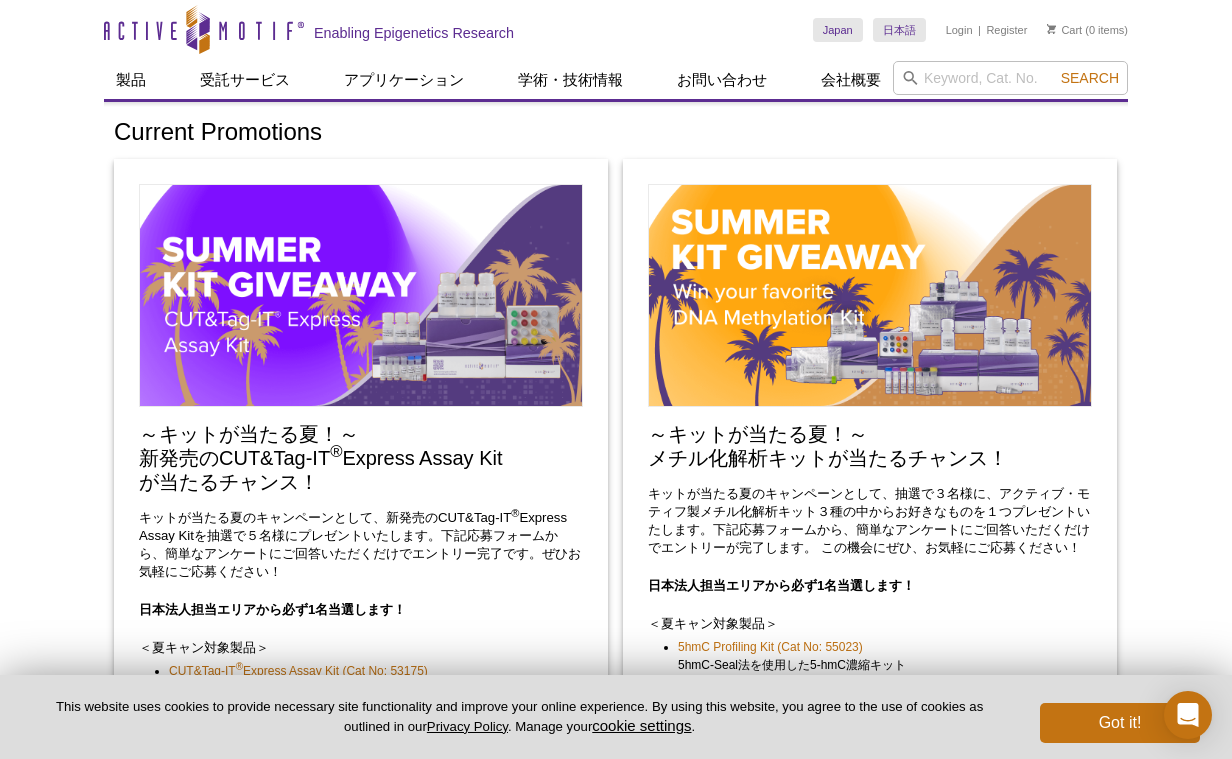 scroll, scrollTop: 0, scrollLeft: 0, axis: both 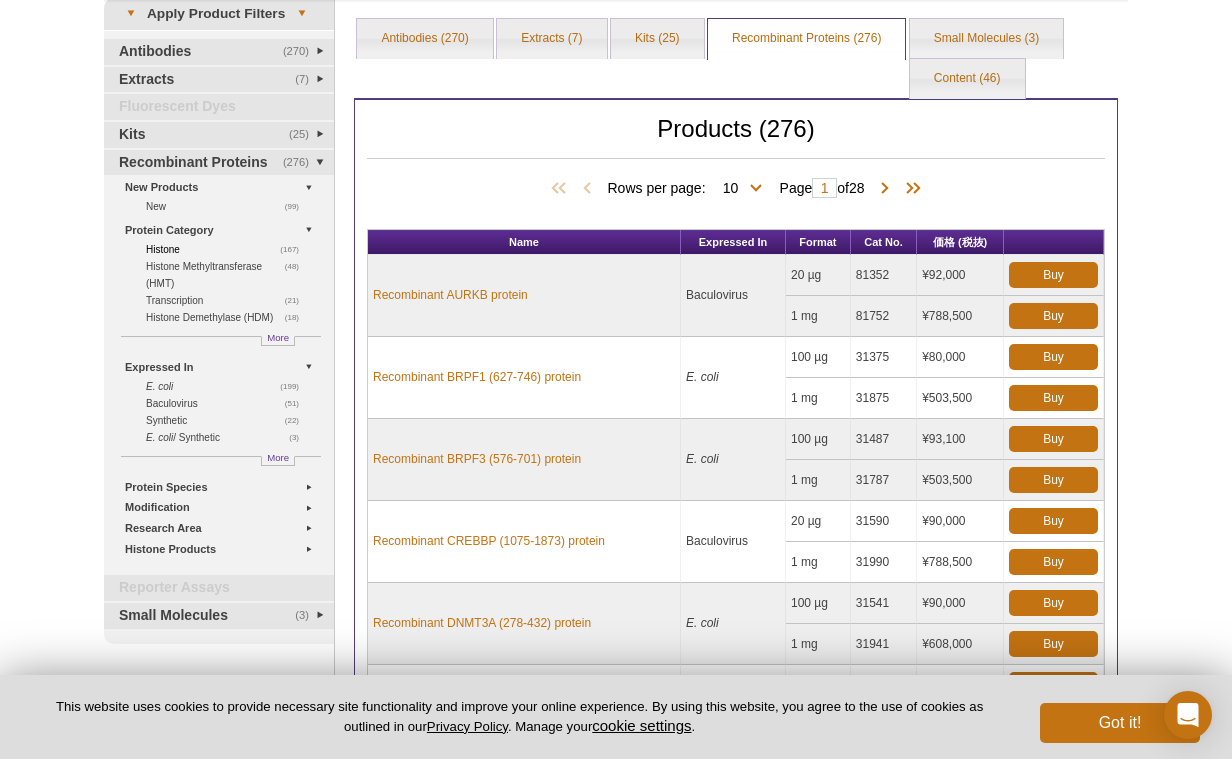 click on "(167)" at bounding box center [295, 249] 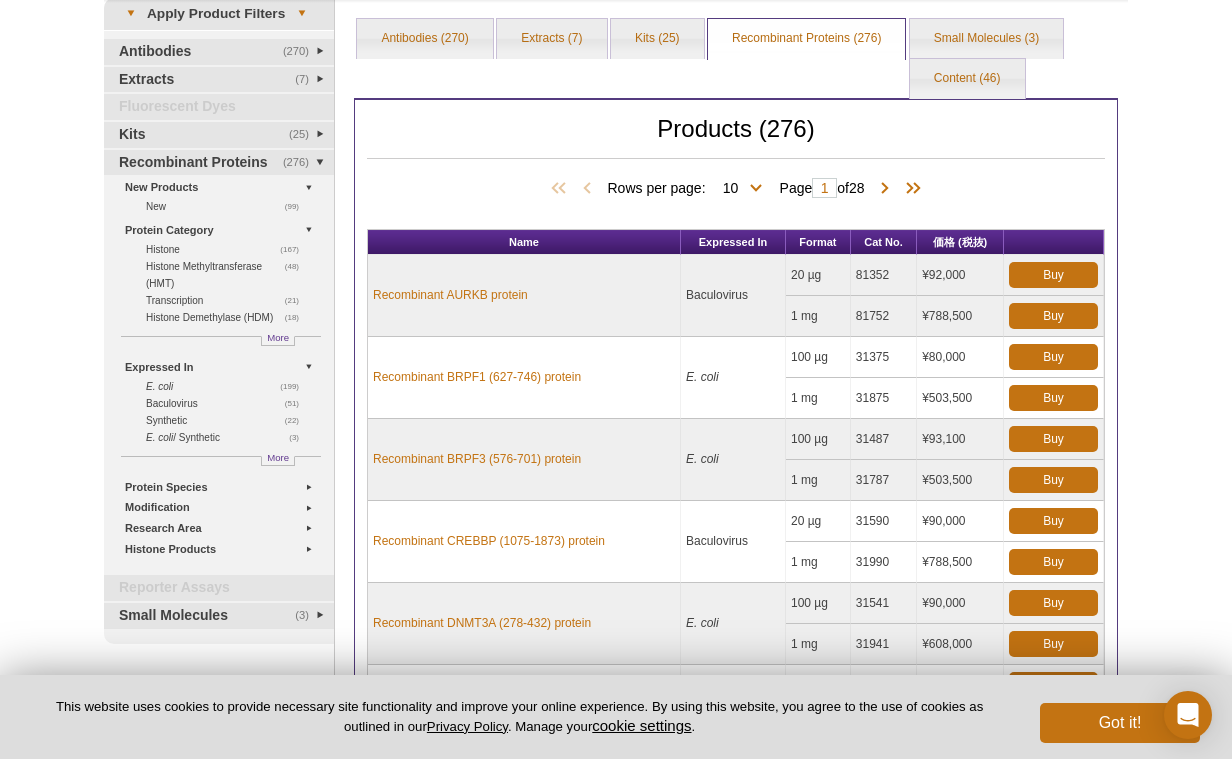 scroll, scrollTop: 423, scrollLeft: 0, axis: vertical 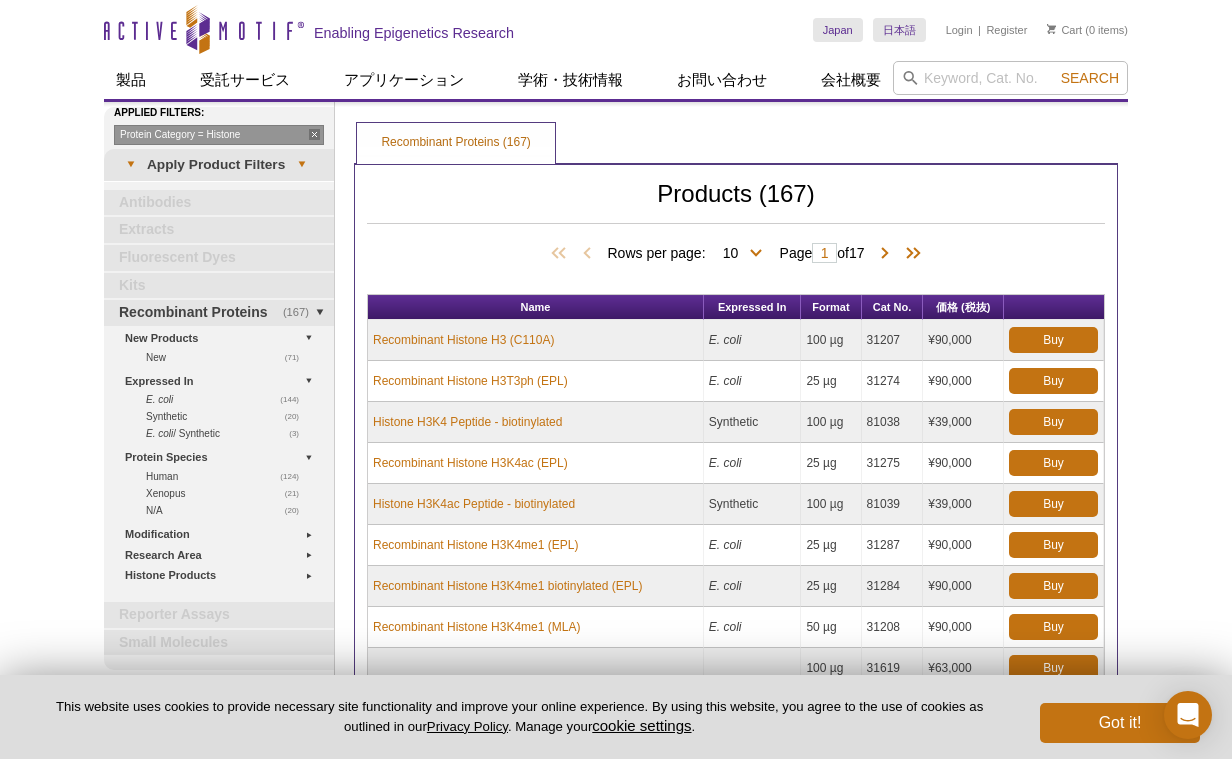 click on "Active Motif Logo
Enabling Epigenetics Research
0
Search
Skip to content
Active Motif Logo
Enabling Epigenetics Research
Japan
Australia
Austria
Belgium
Brazil
Canada
China" at bounding box center [616, 556] 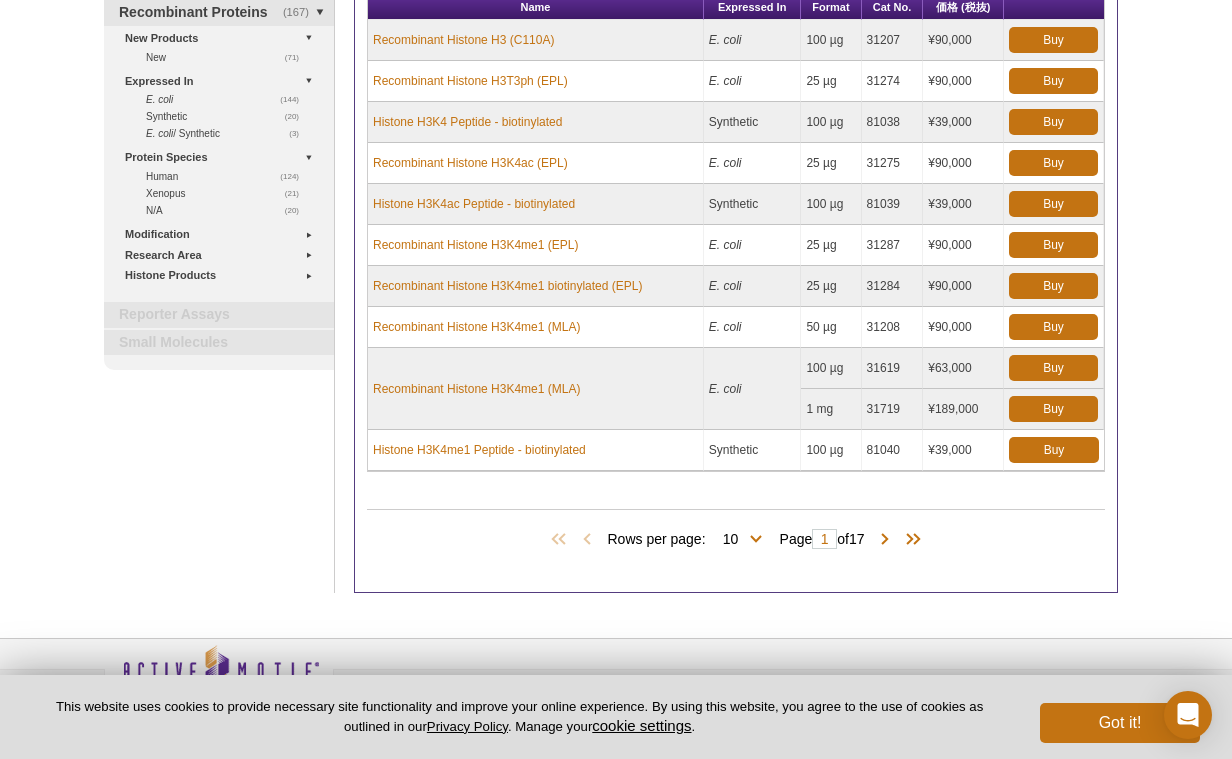 scroll, scrollTop: 298, scrollLeft: 0, axis: vertical 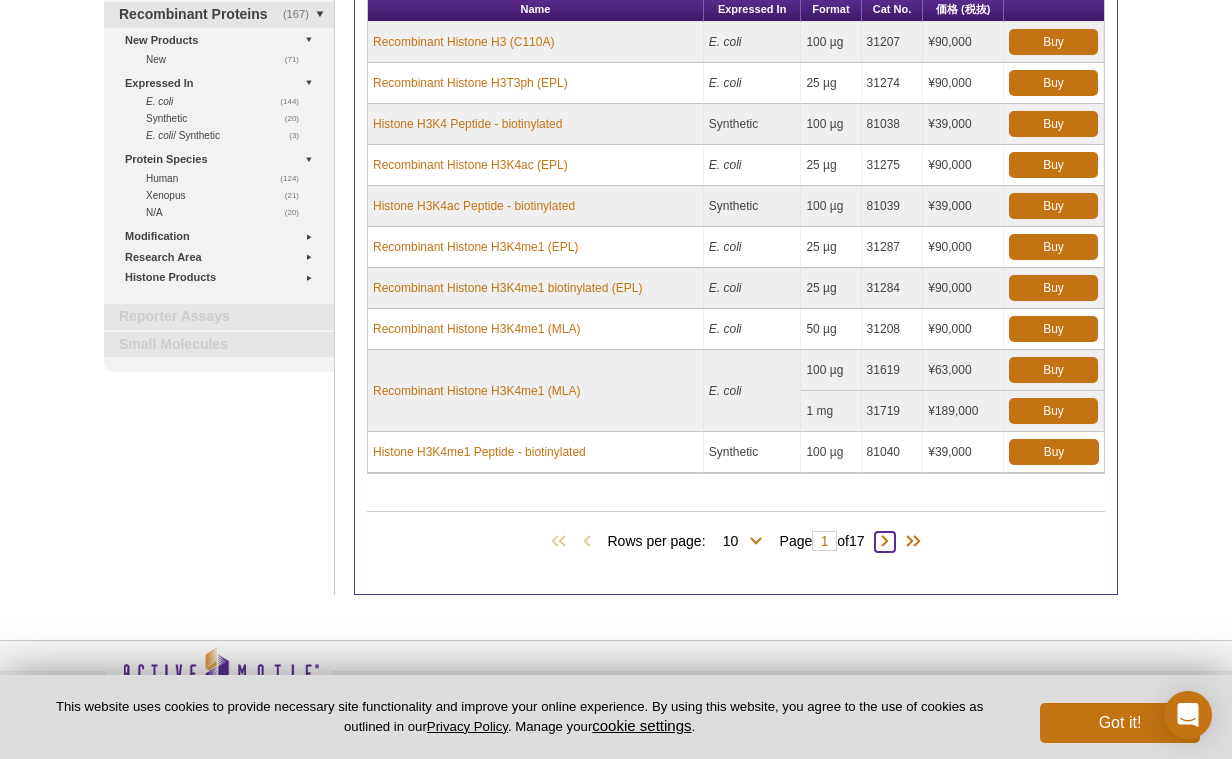 click at bounding box center [885, 542] 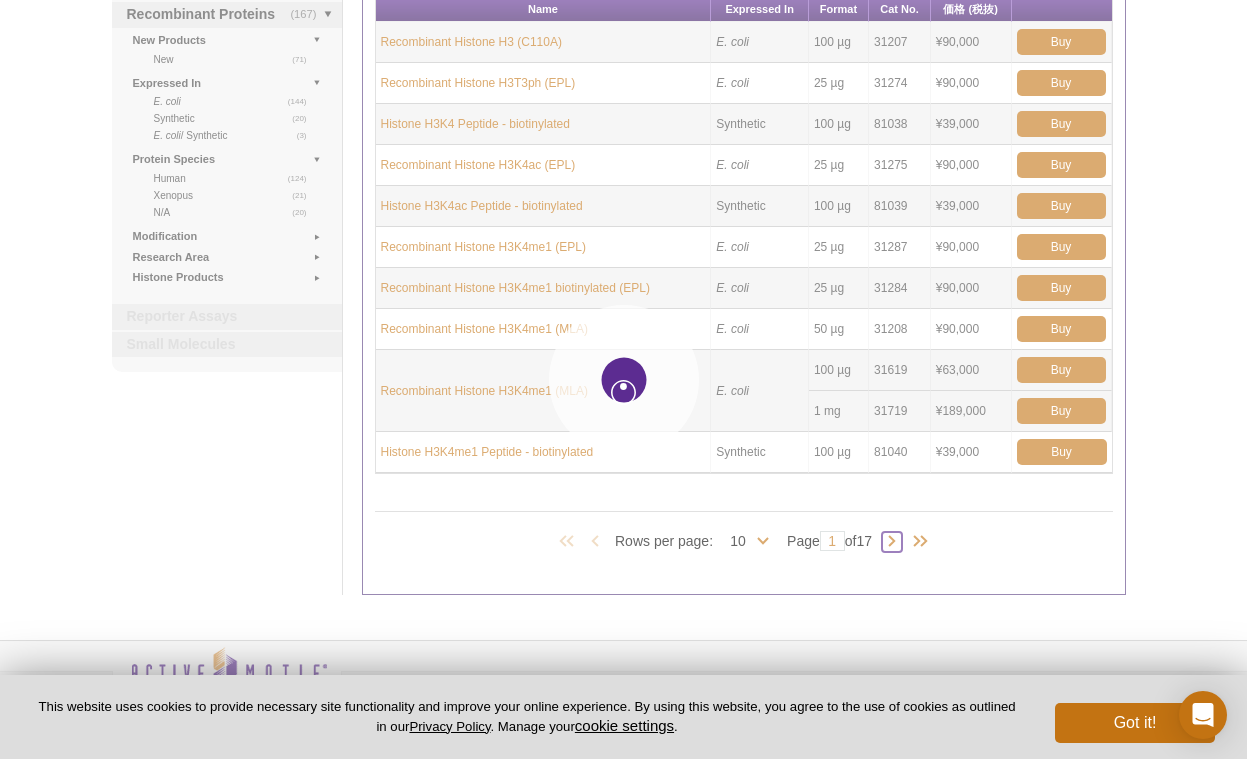 type on "2" 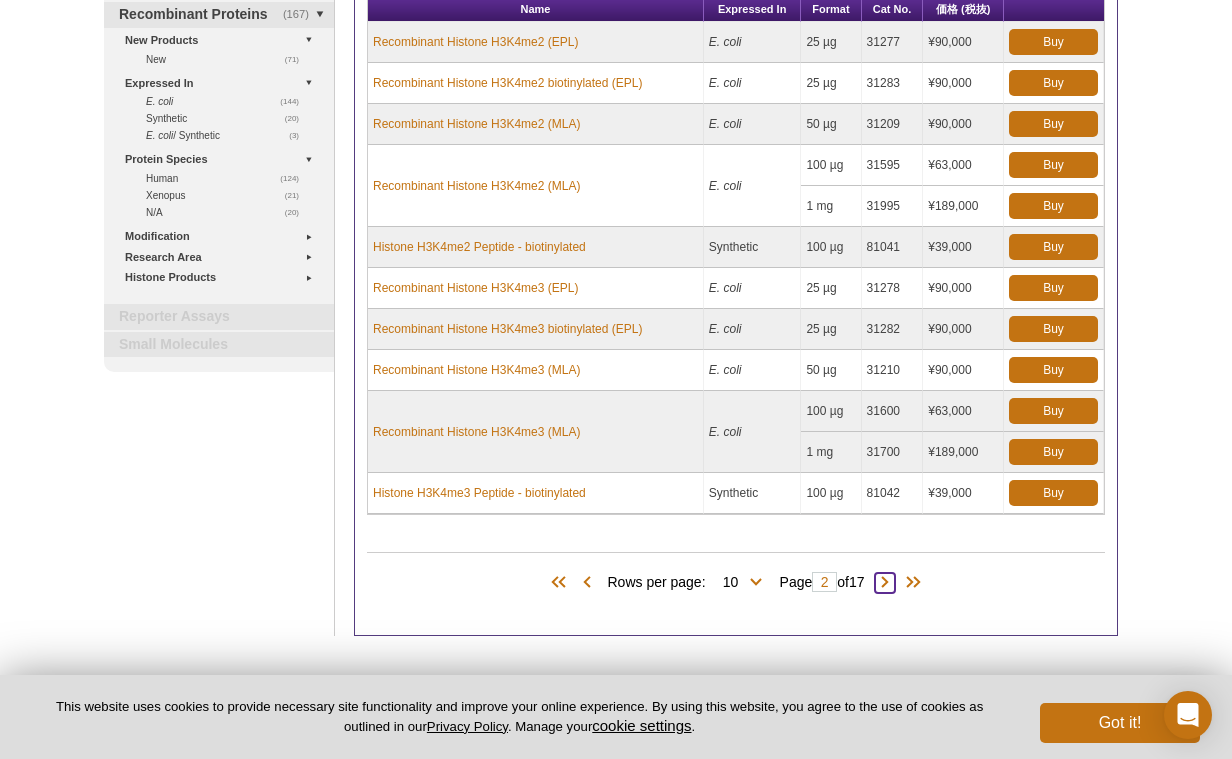 click at bounding box center [885, 583] 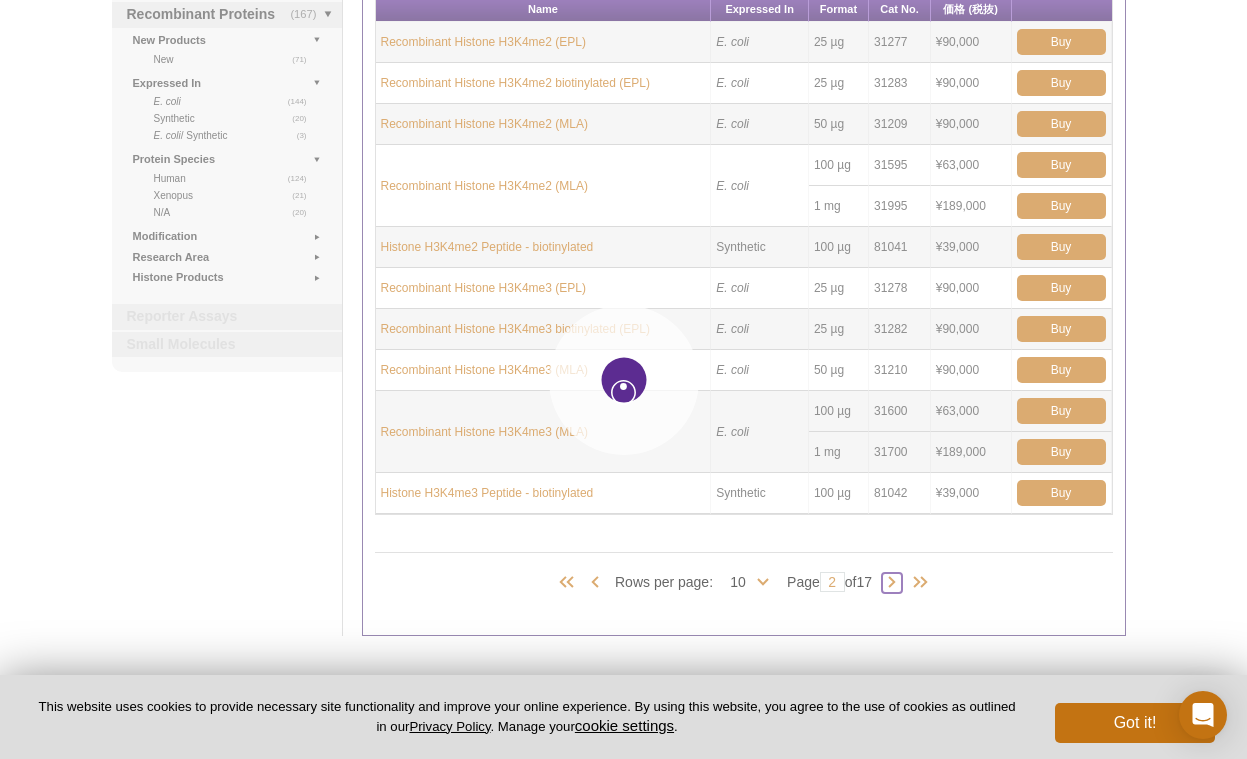 type on "3" 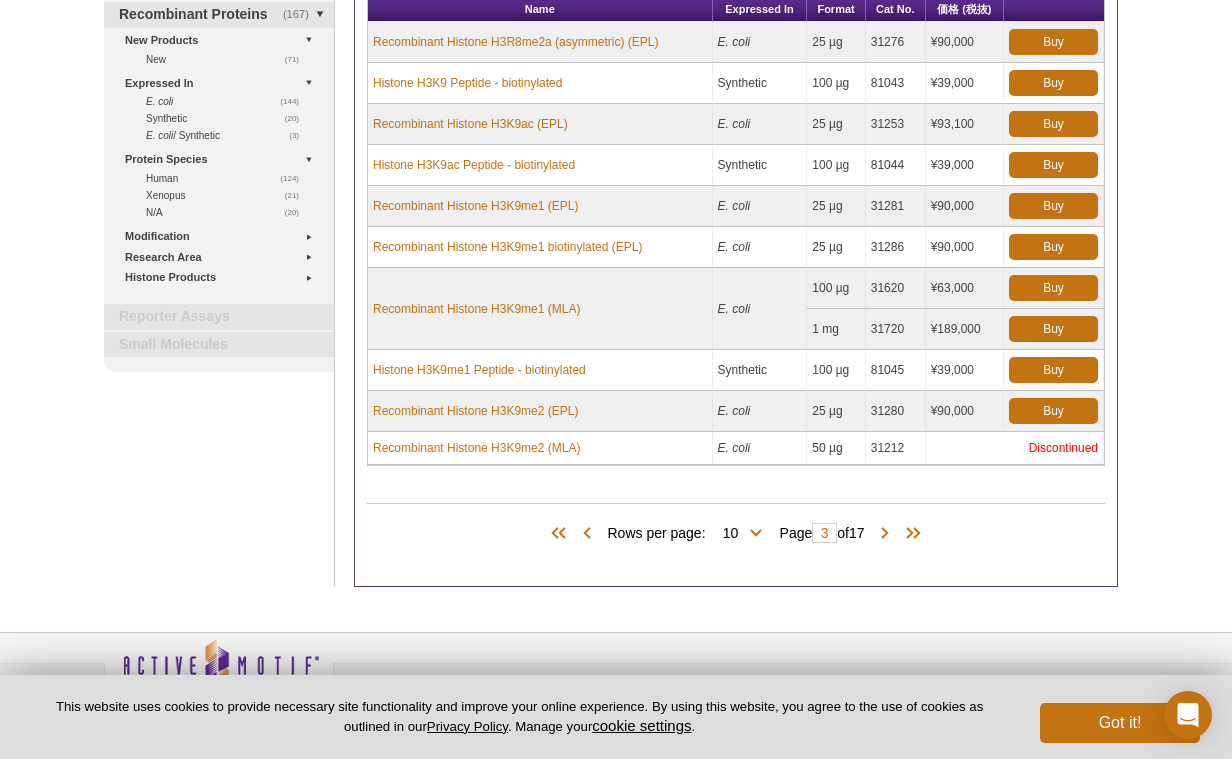 click on "Products (167) Rows per page:  10 25 50 100 All 10 Page  3  of  17
Name
Expressed In
Format
Cat No.
価格 (税抜)
Recombinant Histone H3R8me2a (asymmetric) (EPL) E. coli 25 µg 31276 ¥90,000 Buy Histone H3K9 Peptide - biotinylated Synthetic 100 µg 81043 ¥39,000 Buy Recombinant Histone H3K9ac (EPL) E. coli 25 µg 31253 ¥93,100 Buy Histone H3K9ac Peptide - biotinylated Synthetic 100 µg 81044 ¥39,000 Buy Recombinant Histone H3K9me1 (EPL) E. coli 25 µg 31281 ¥90,000 Buy Recombinant Histone H3K9me1 biotinylated (EPL) E. coli 25 µg 31286 Buy" at bounding box center [736, 226] 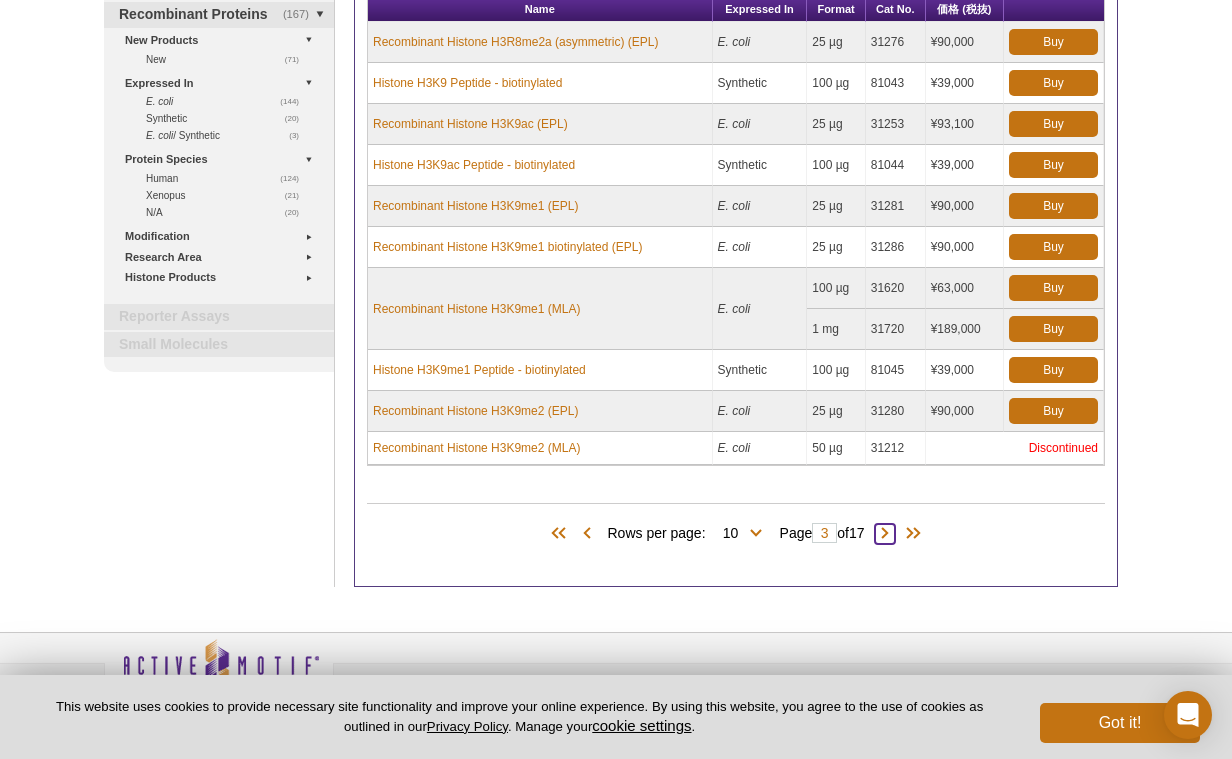 click at bounding box center (885, 534) 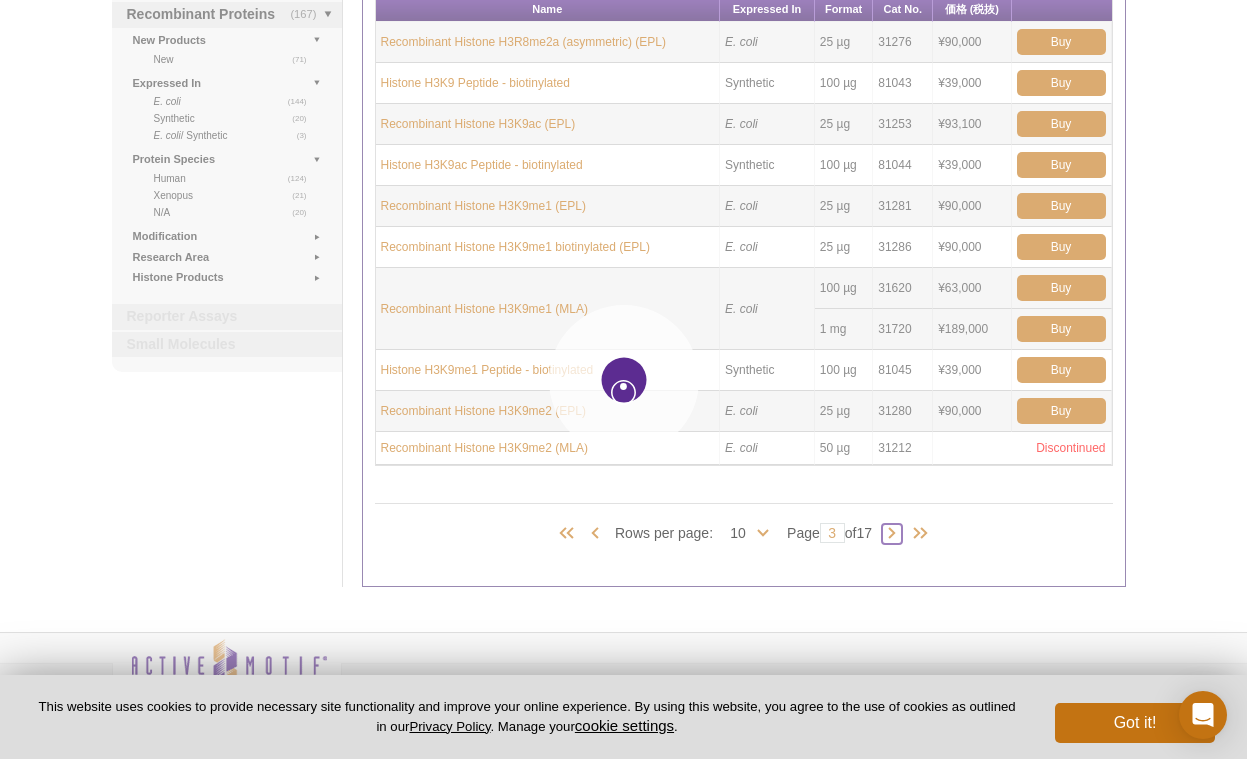 type on "4" 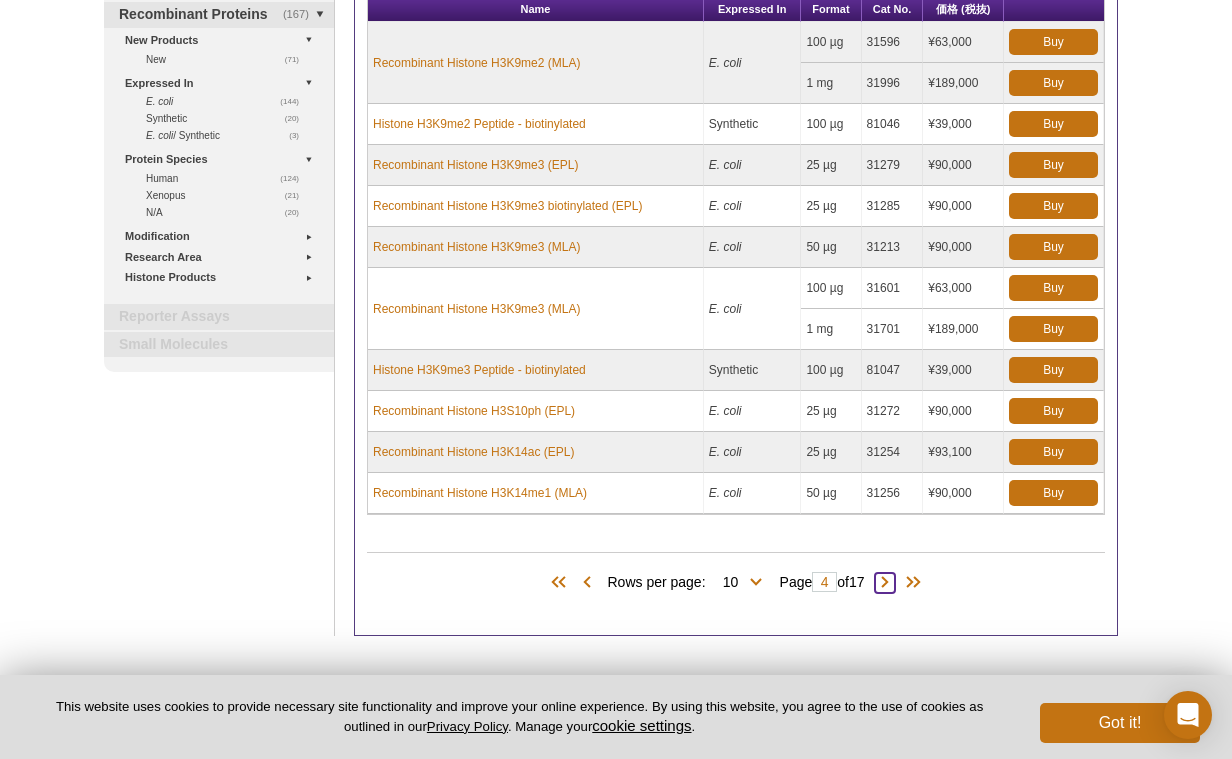 click at bounding box center (885, 583) 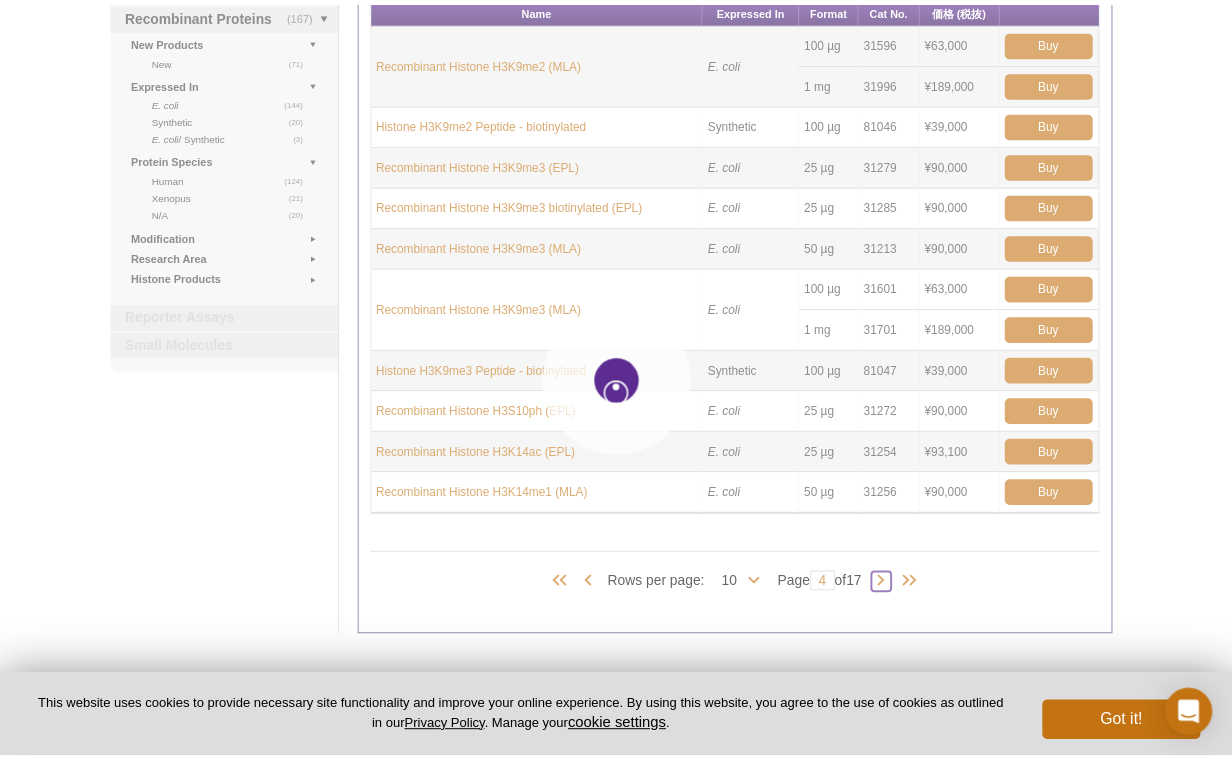 type on "5" 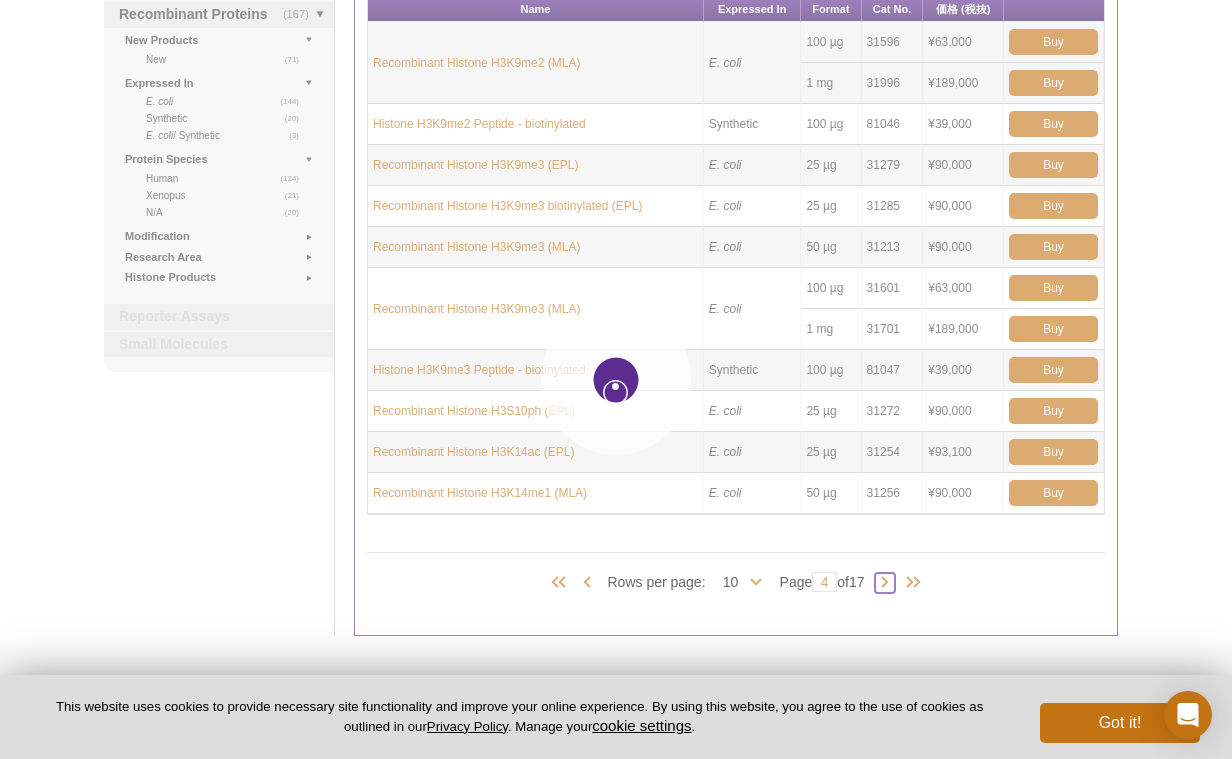 type on "5" 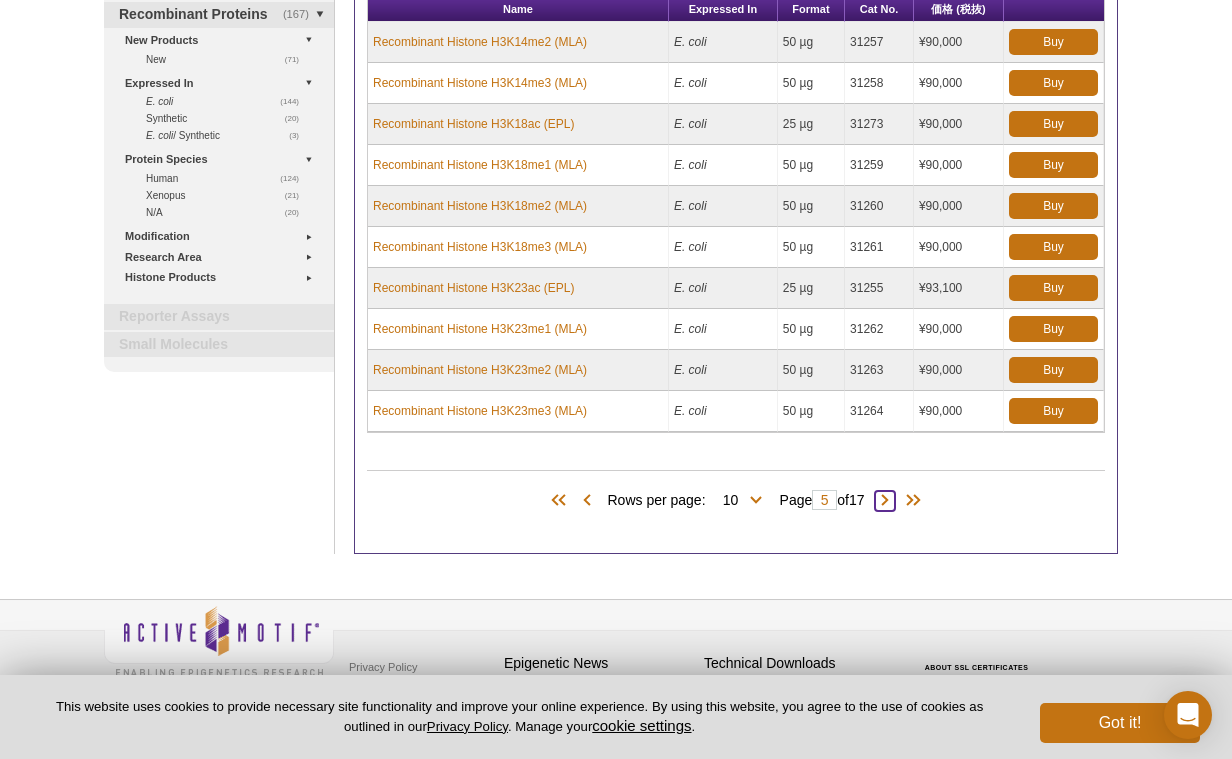 click at bounding box center [885, 501] 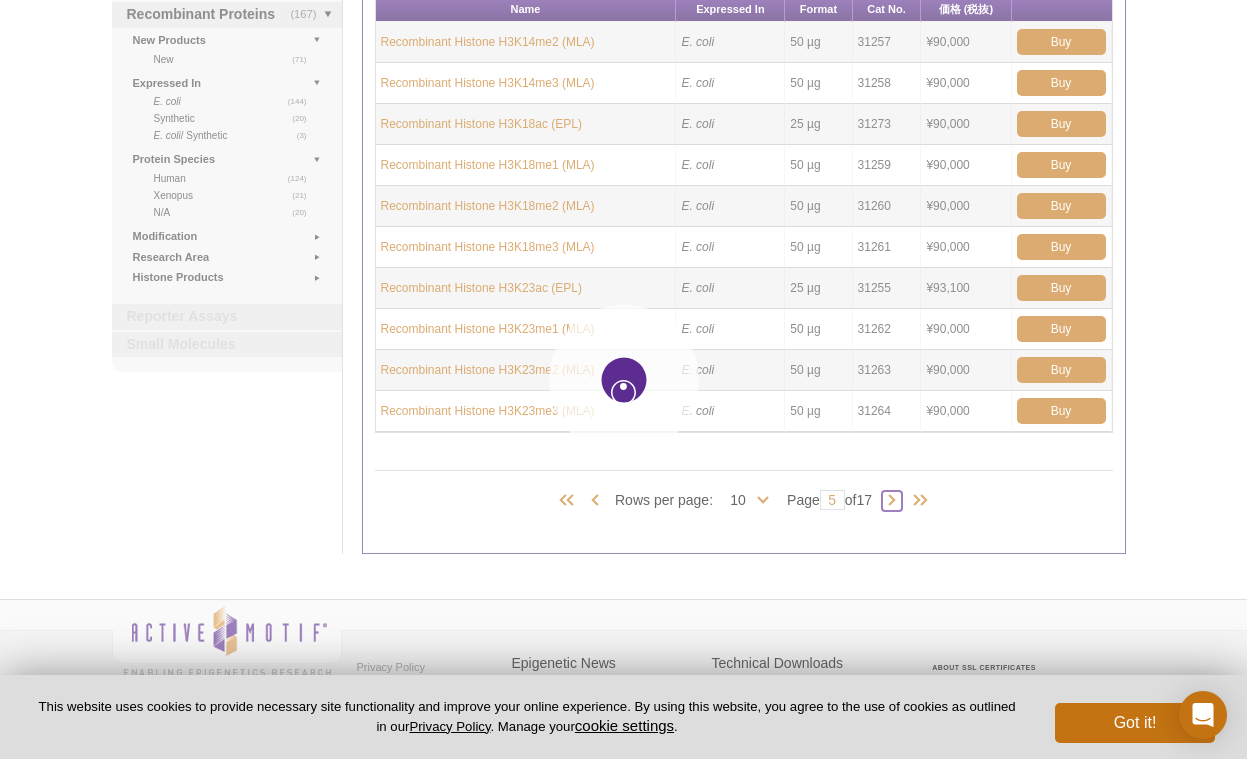 type on "6" 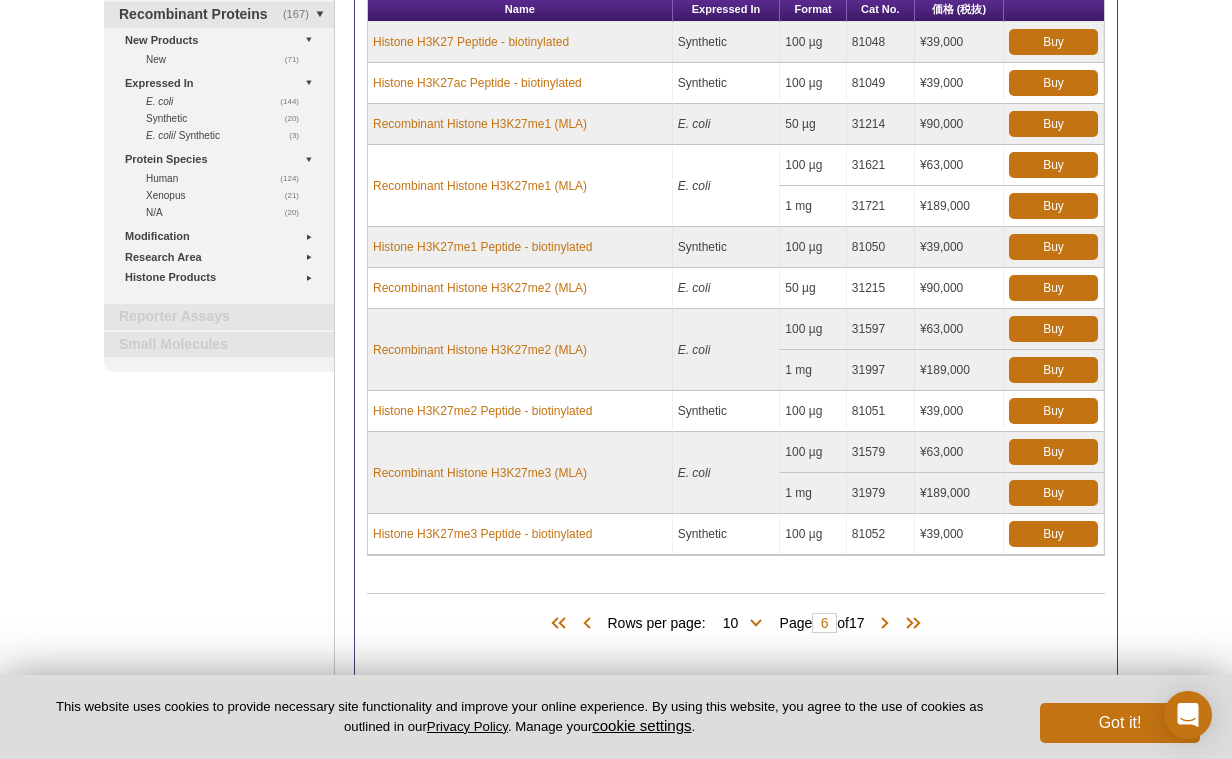 click on "Products (167) Rows per page:  10 25 50 100 All 10 Page  6  of  17" at bounding box center (736, 618) 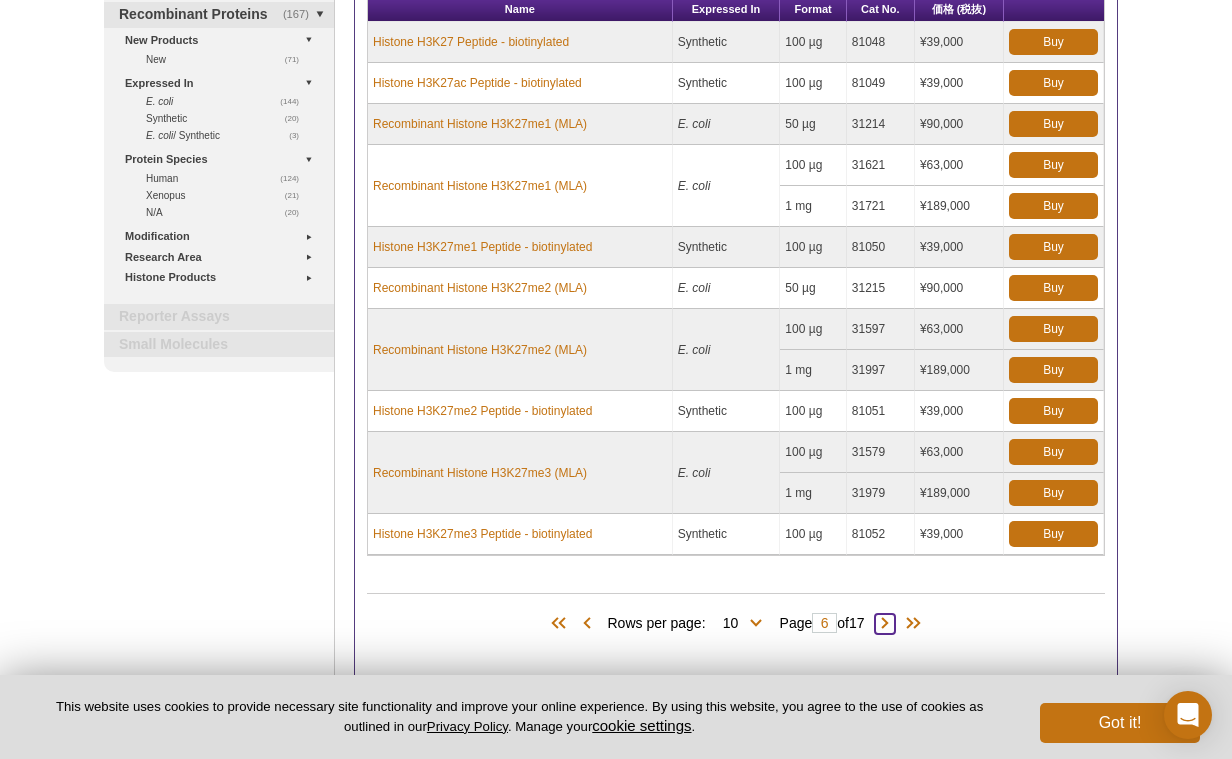 click at bounding box center (885, 624) 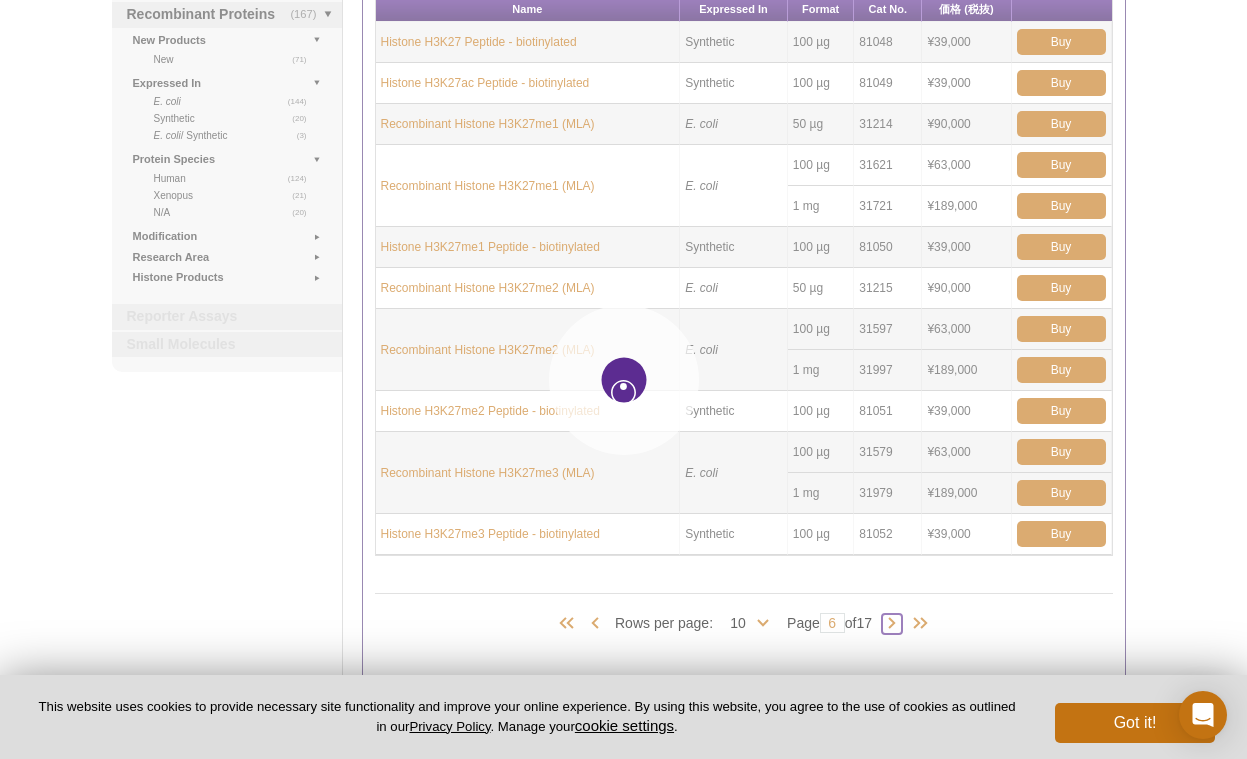 type on "7" 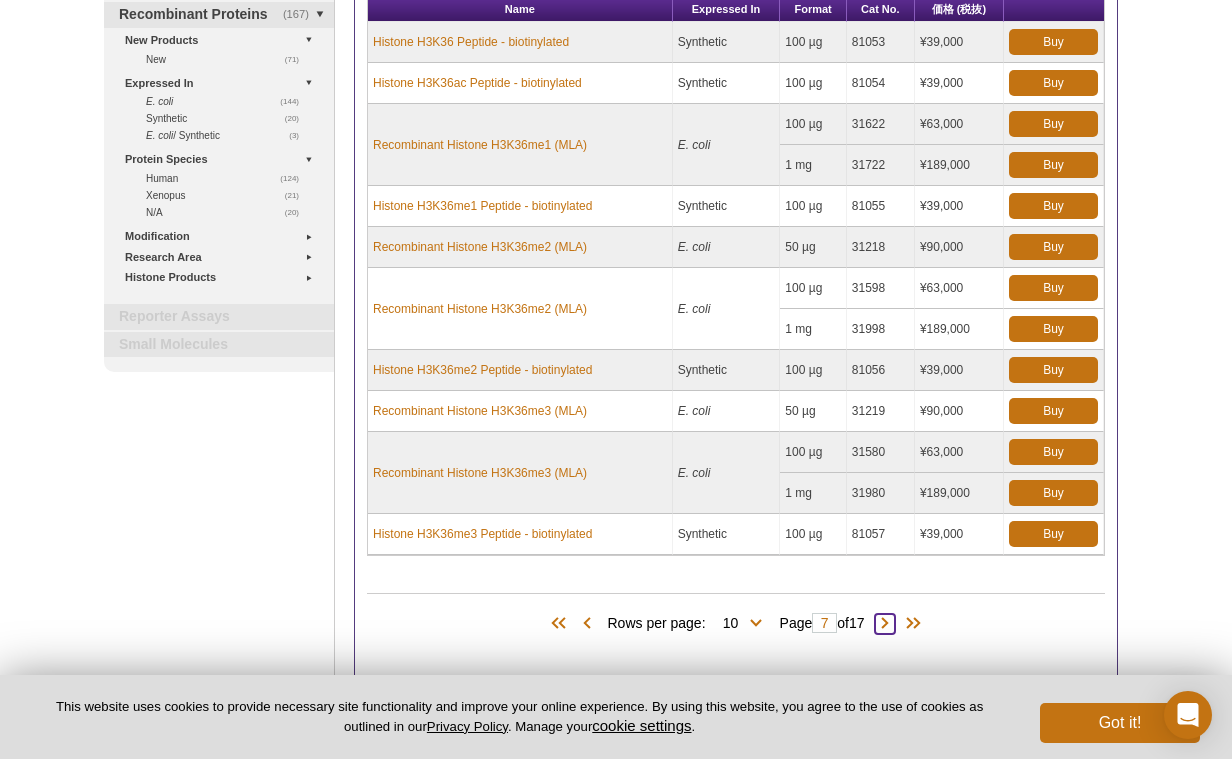 click at bounding box center (885, 624) 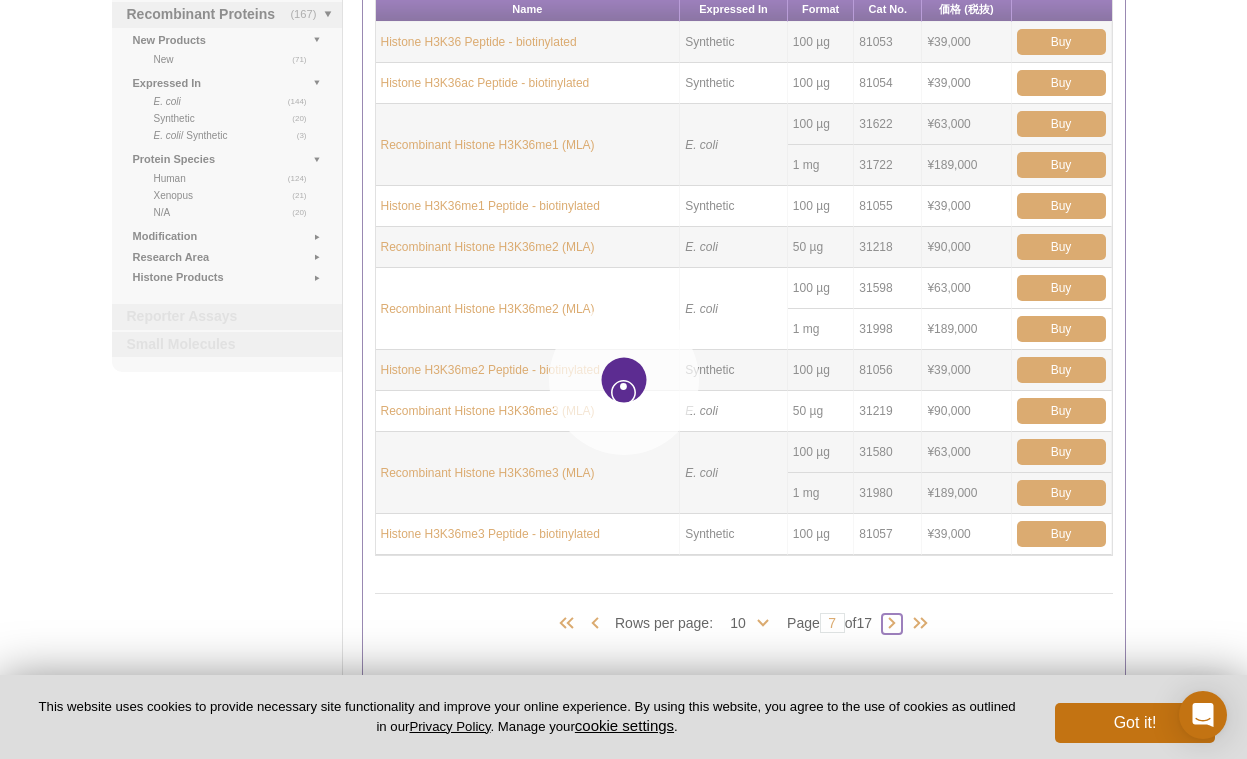 type on "8" 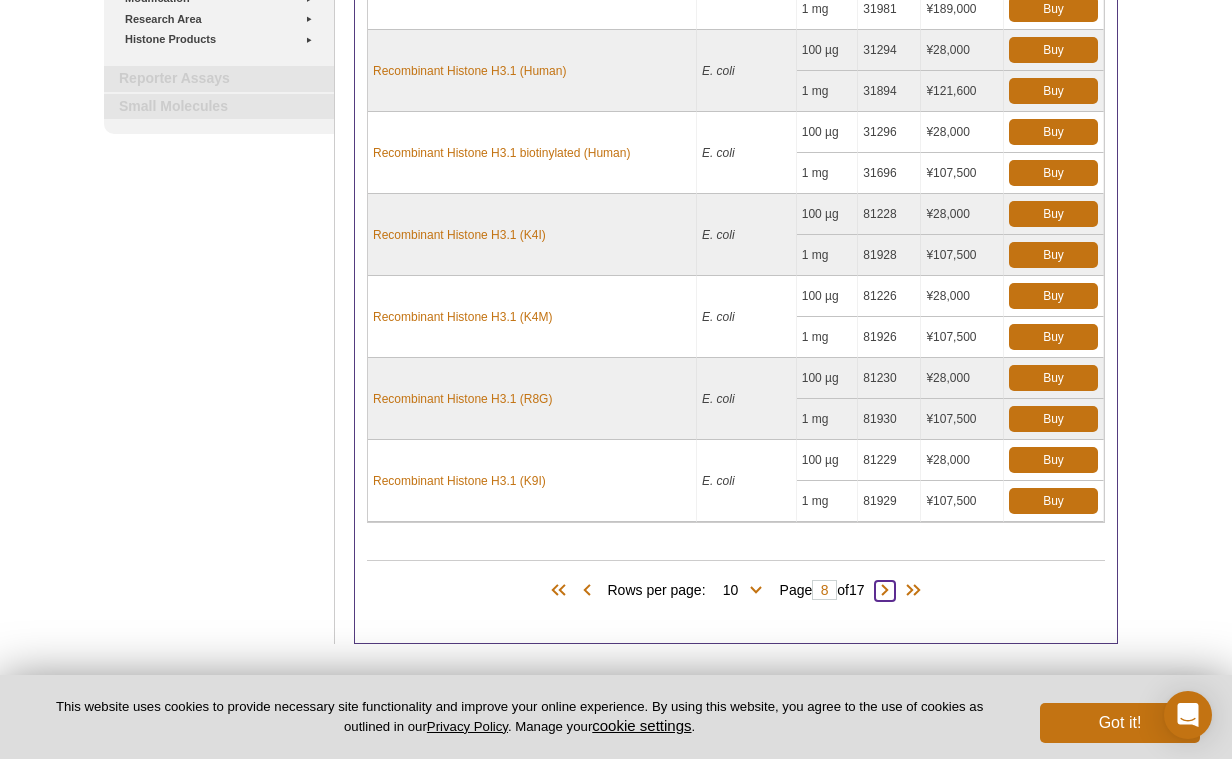 scroll, scrollTop: 527, scrollLeft: 0, axis: vertical 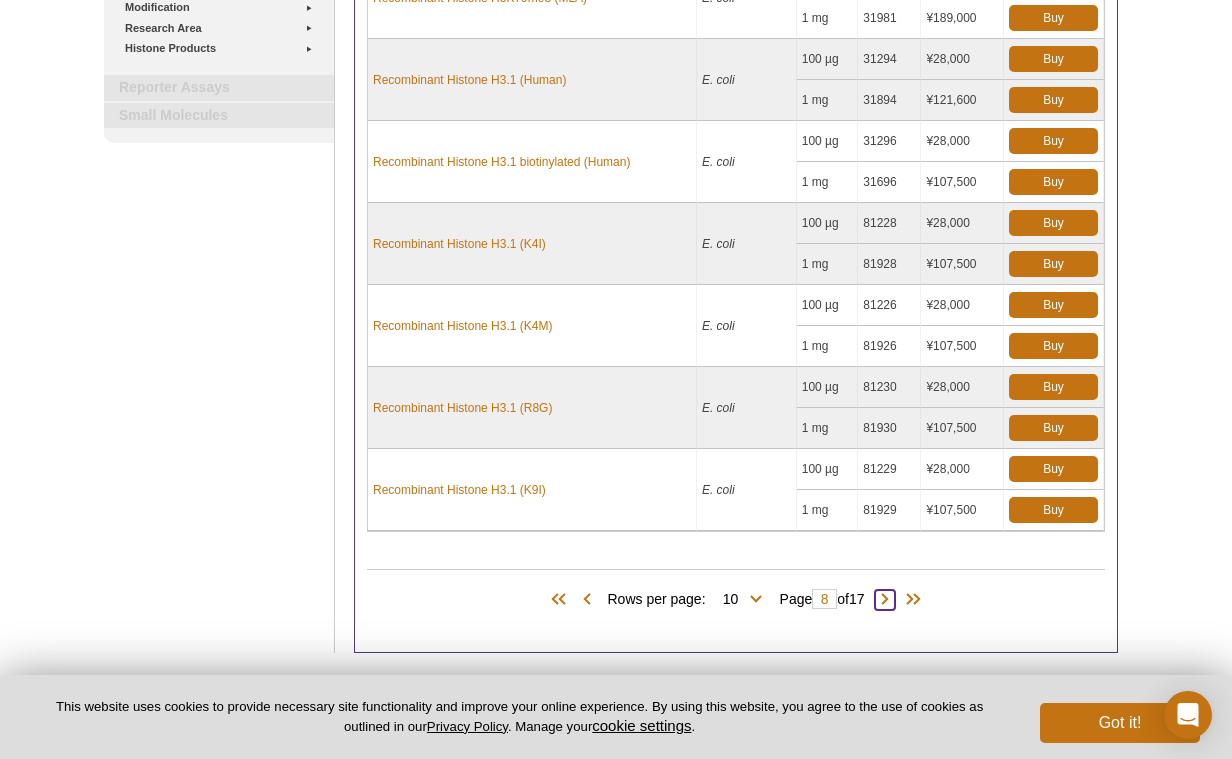click at bounding box center [885, 600] 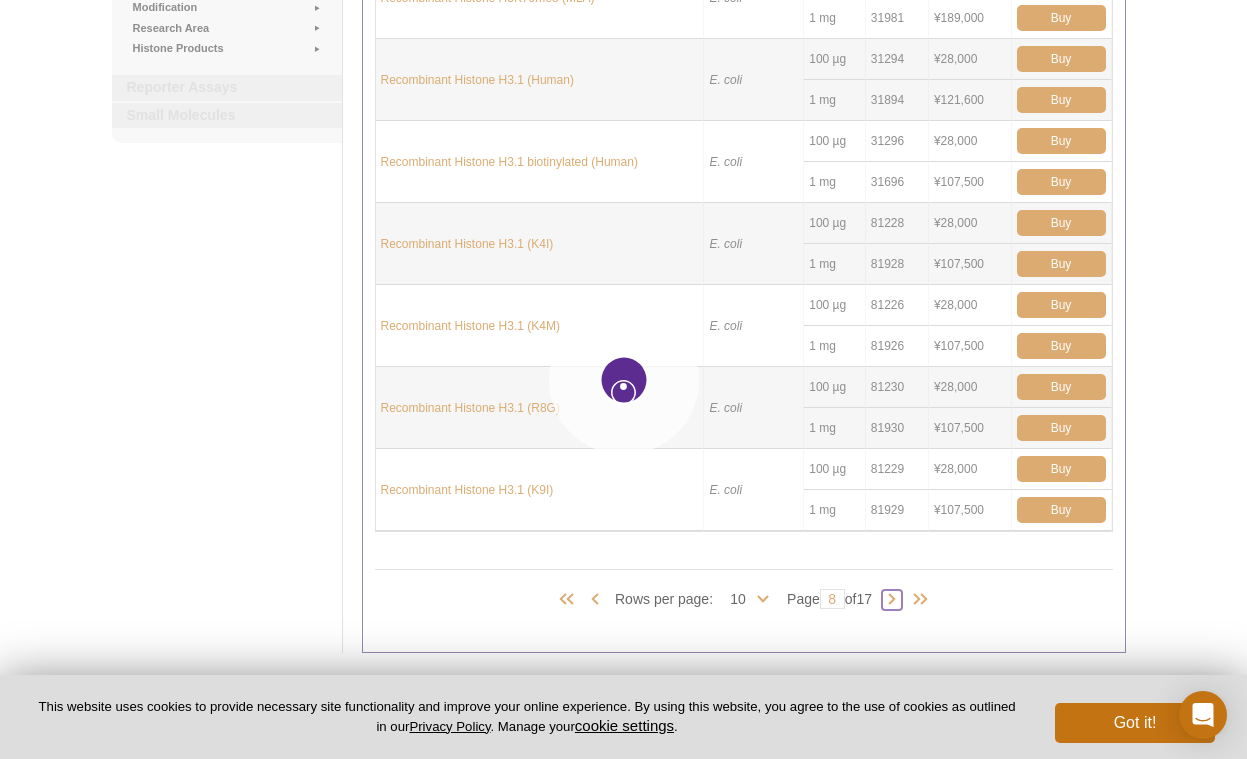 type on "9" 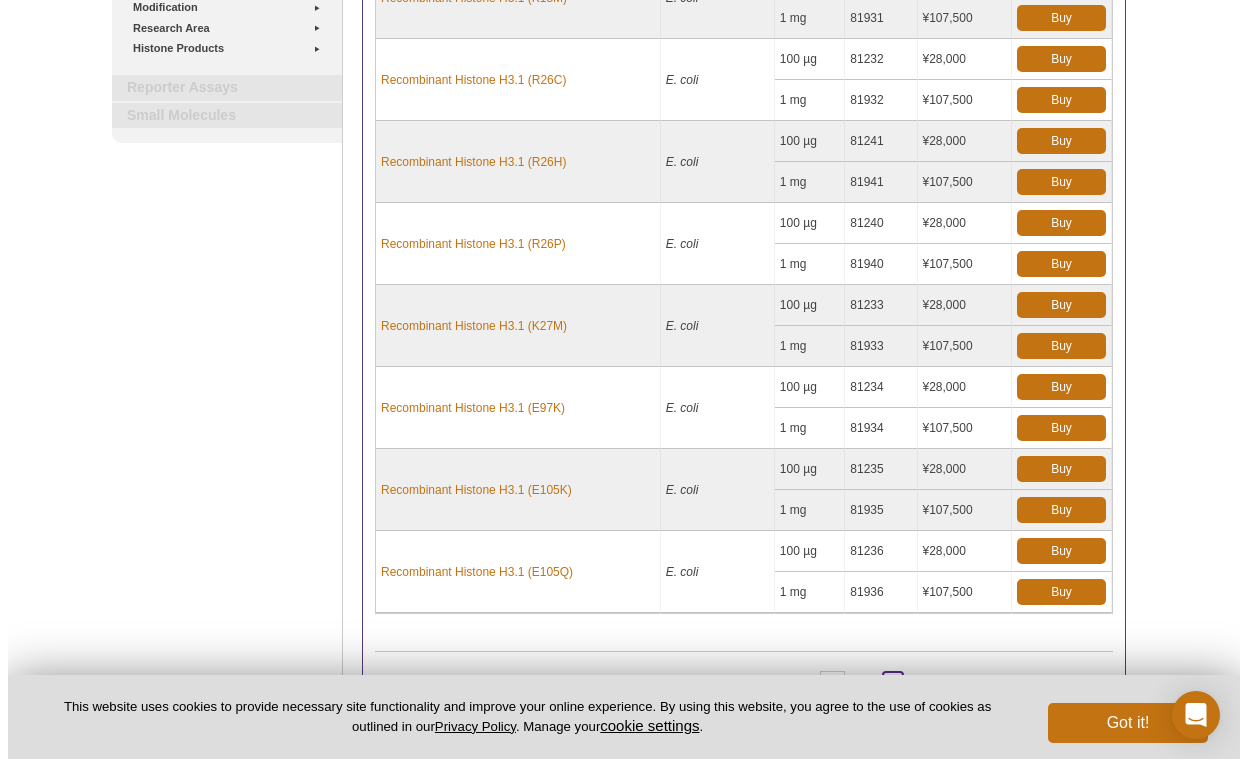 scroll, scrollTop: 723, scrollLeft: 0, axis: vertical 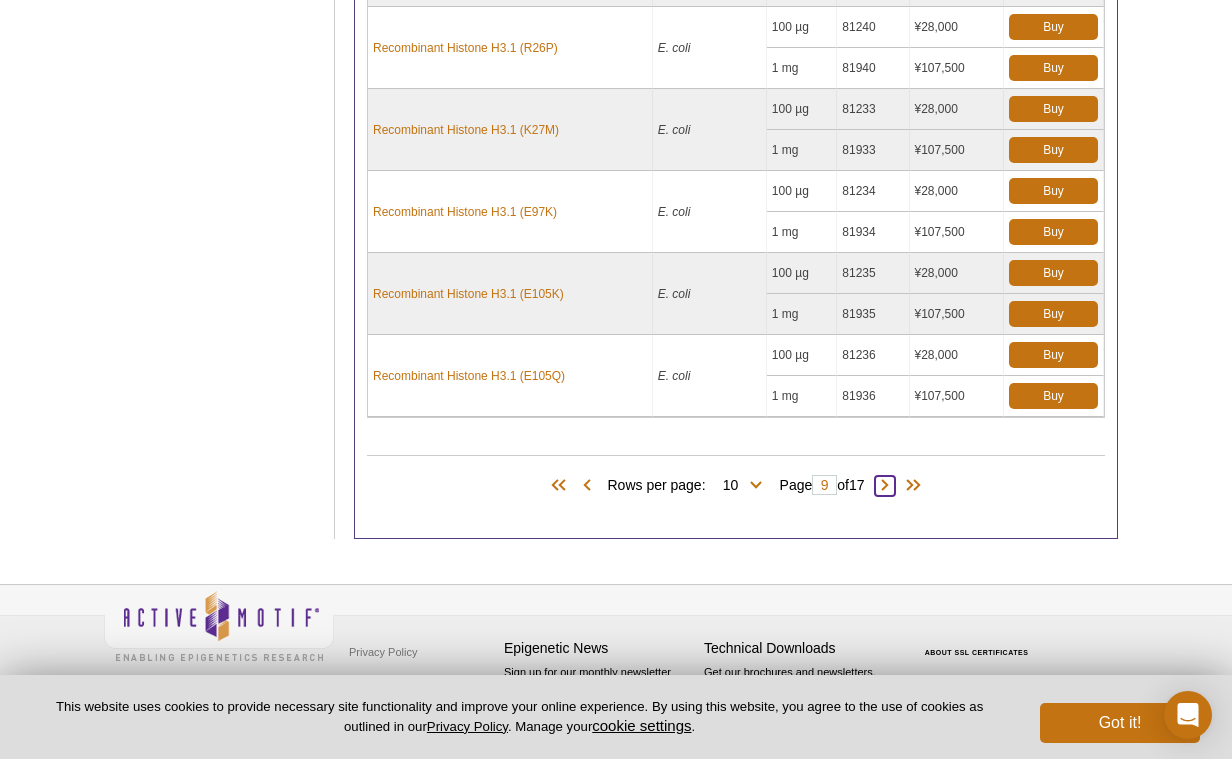click at bounding box center [885, 486] 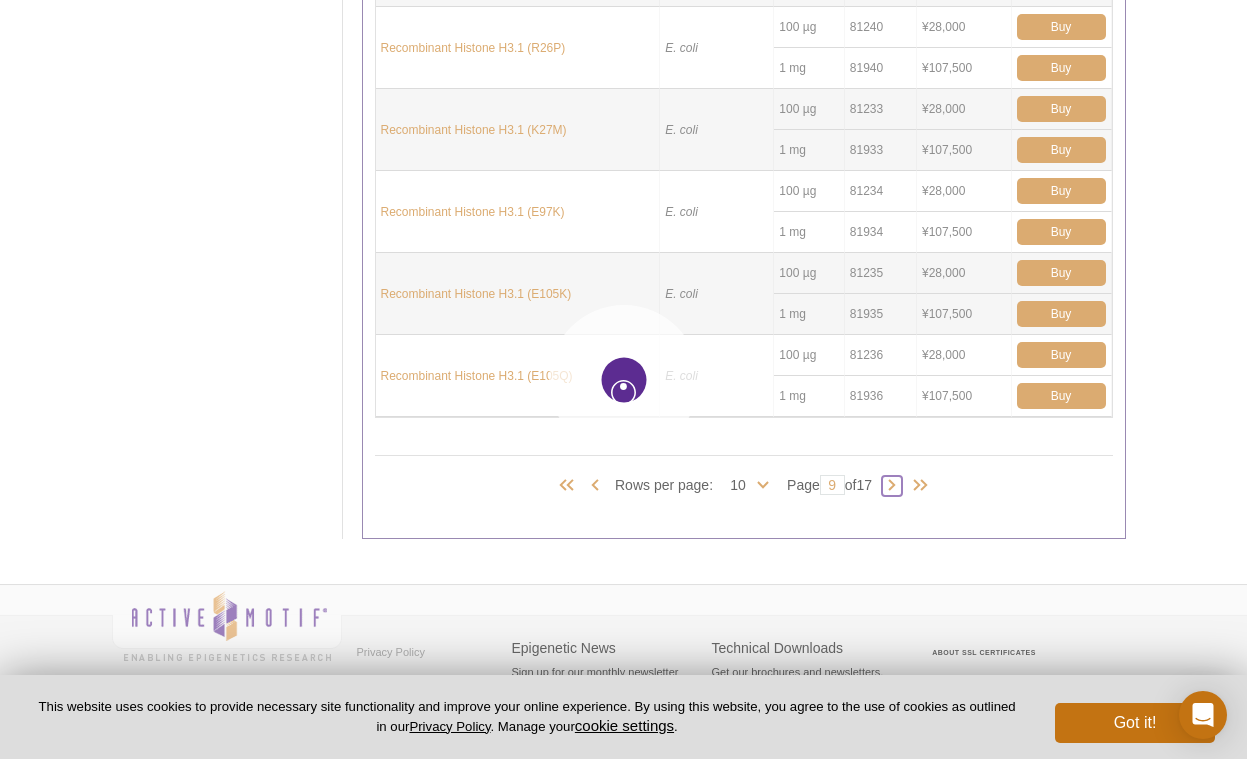 type on "10" 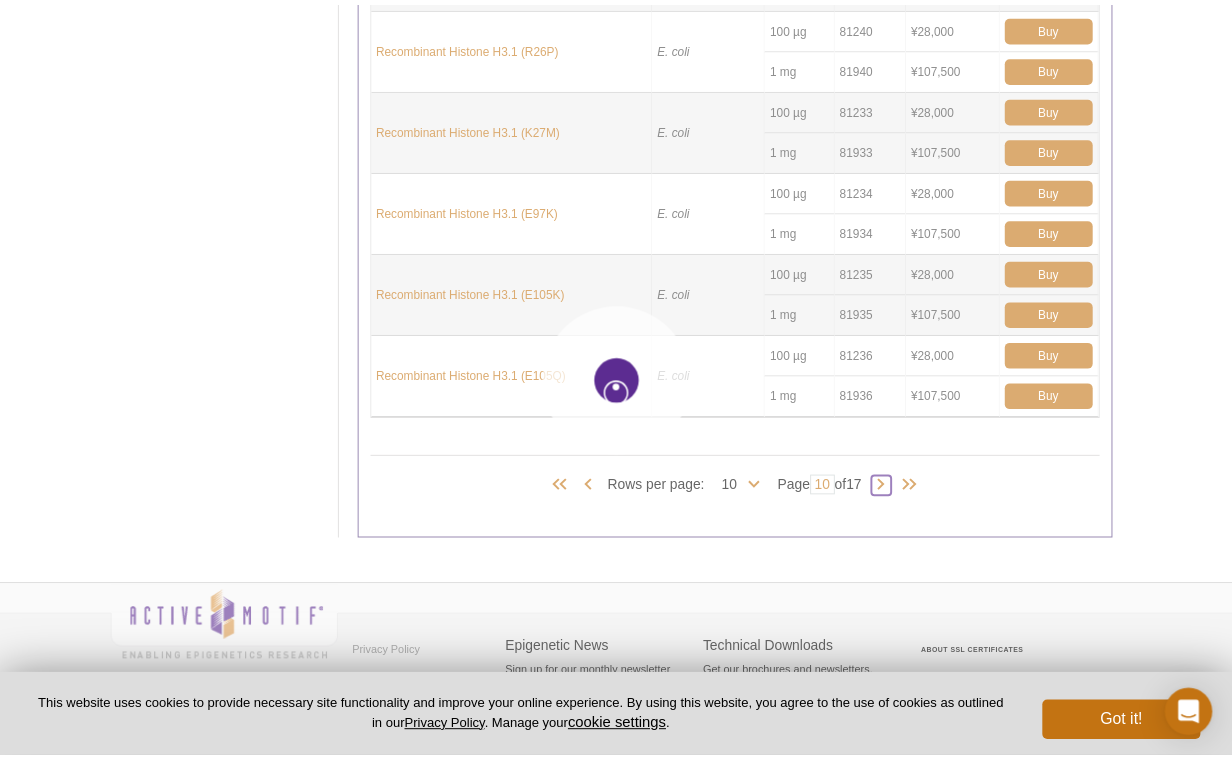 scroll, scrollTop: 682, scrollLeft: 0, axis: vertical 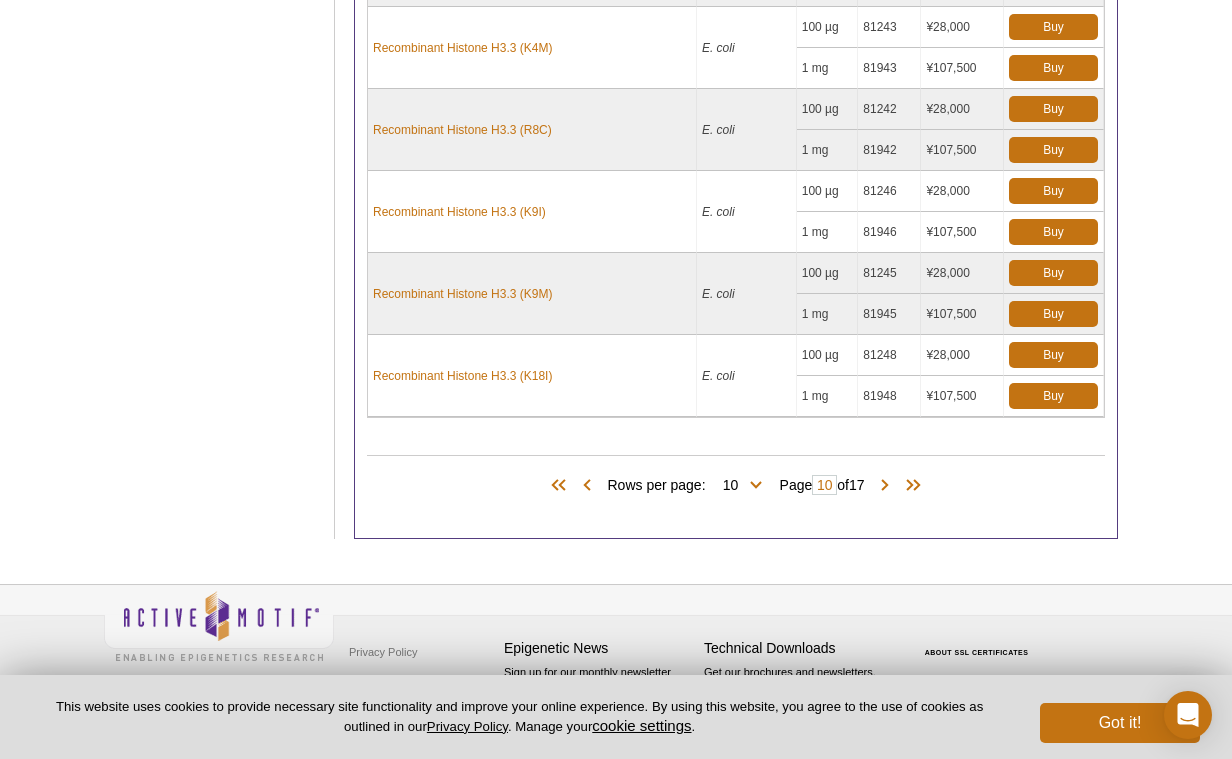 click on "Rows per page:  10 25 50 100 All 10 Page  10  of  17" at bounding box center [736, 485] 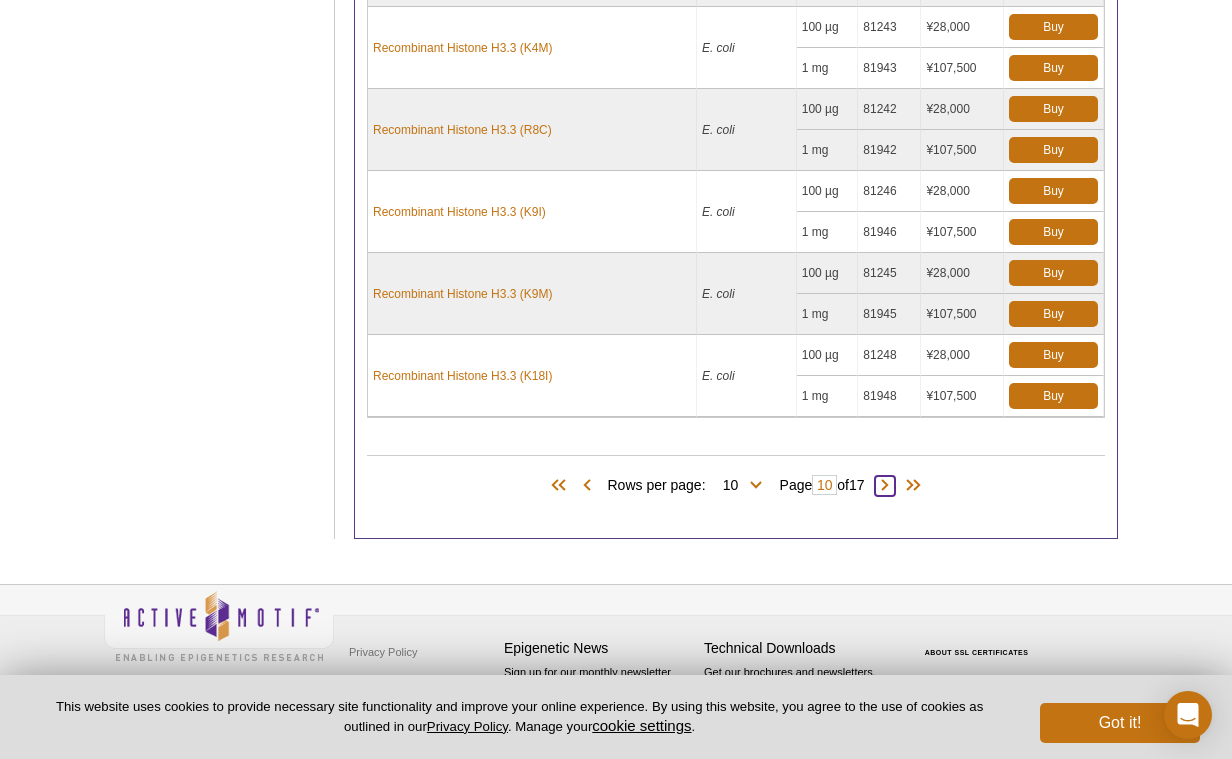 click at bounding box center (885, 486) 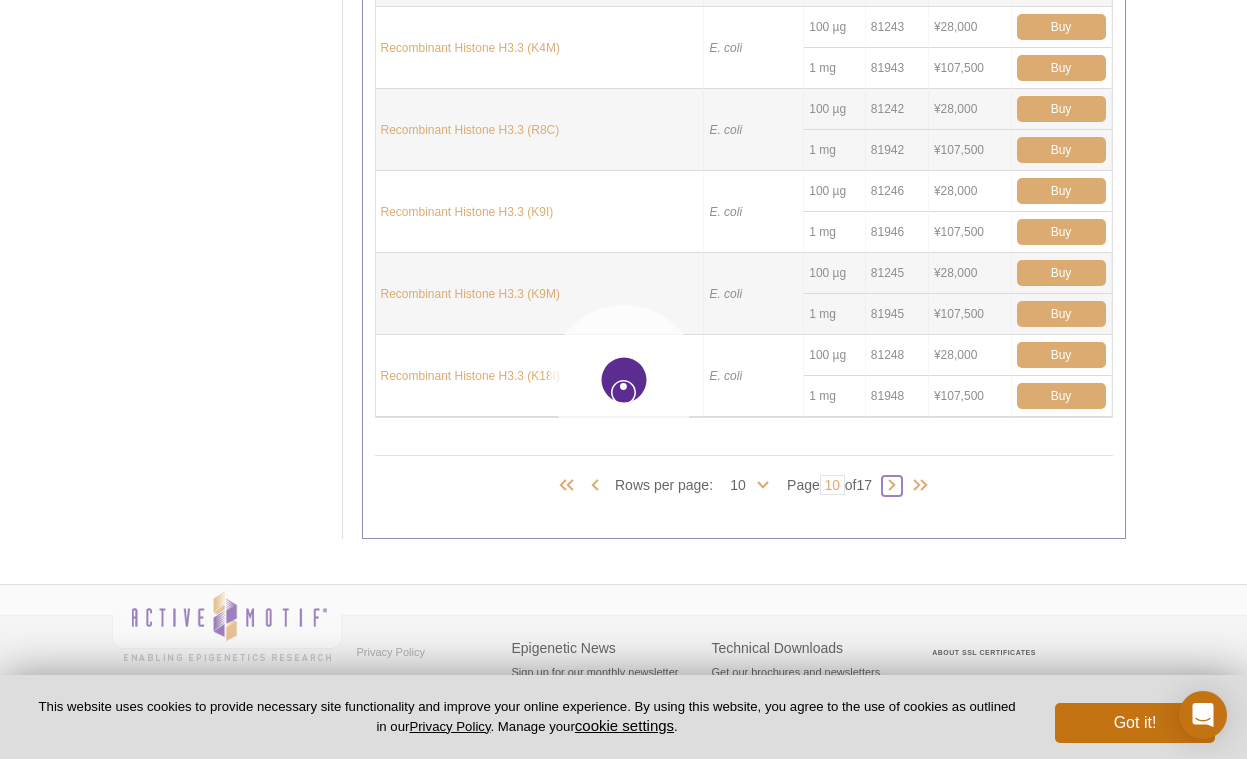 type on "11" 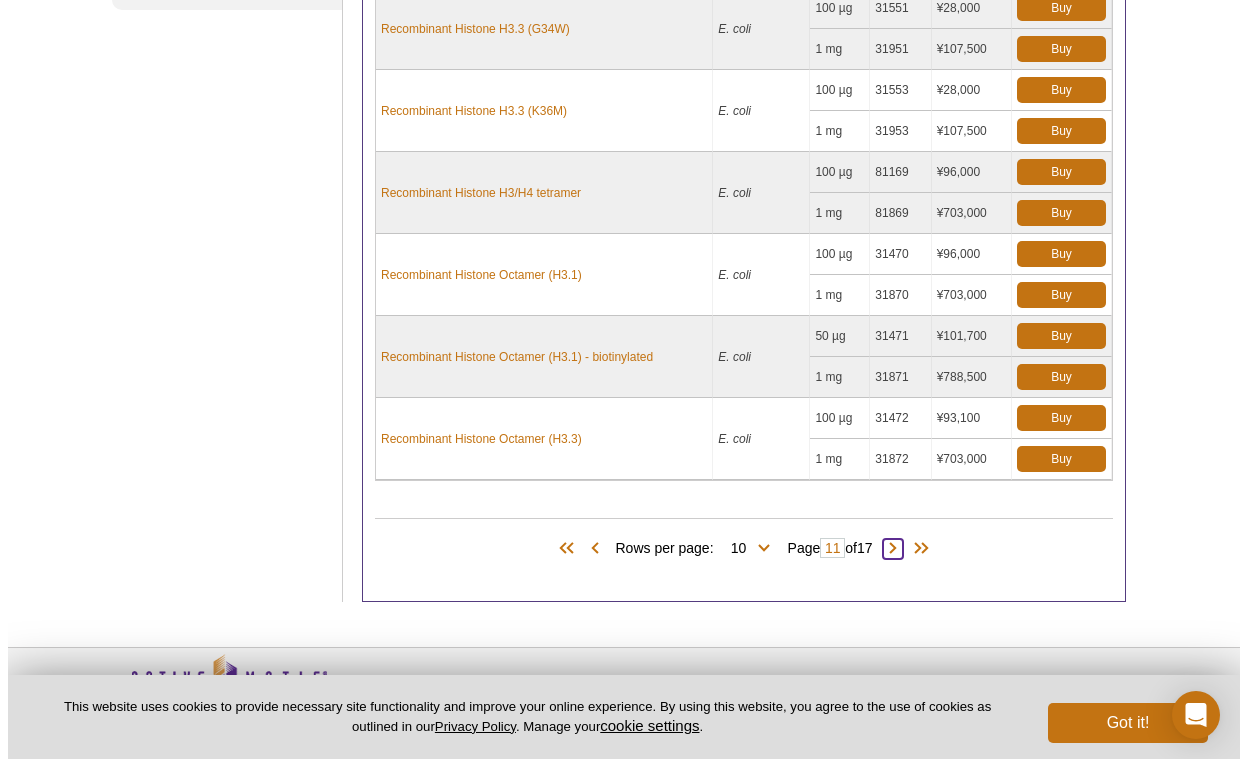 scroll, scrollTop: 723, scrollLeft: 0, axis: vertical 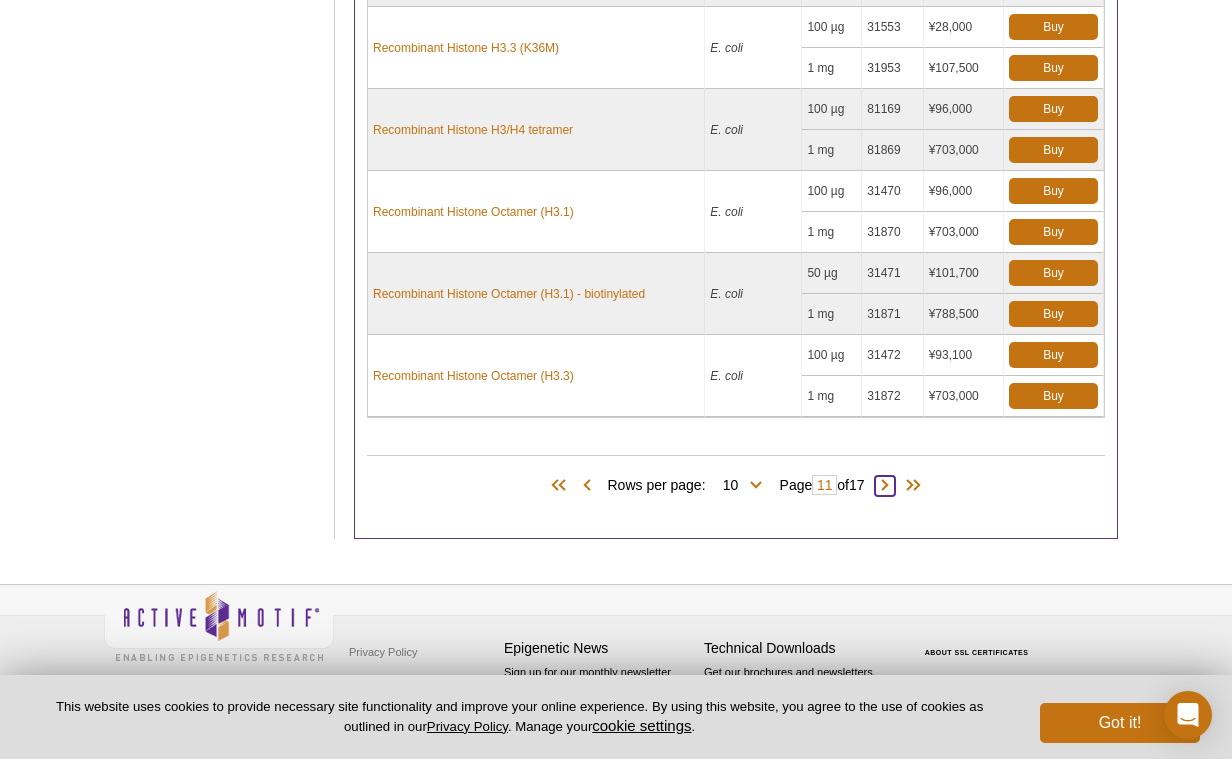 click at bounding box center [885, 486] 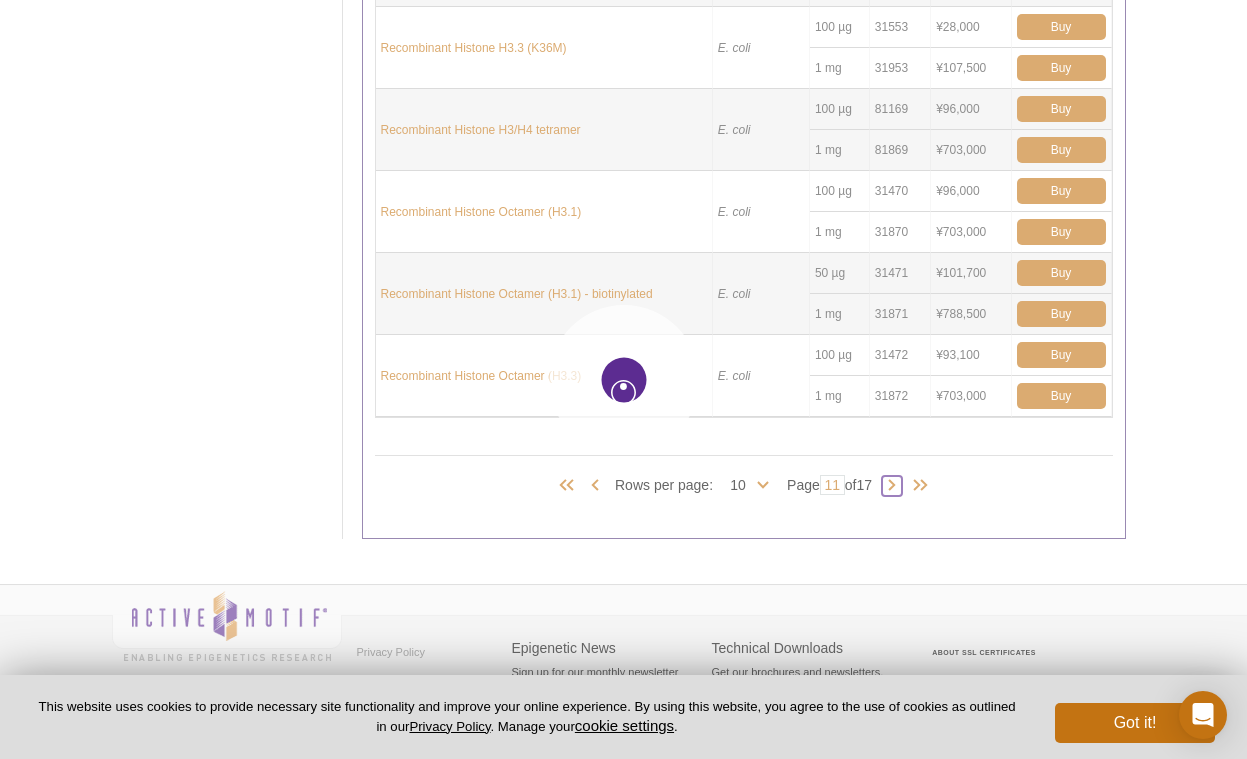 type on "12" 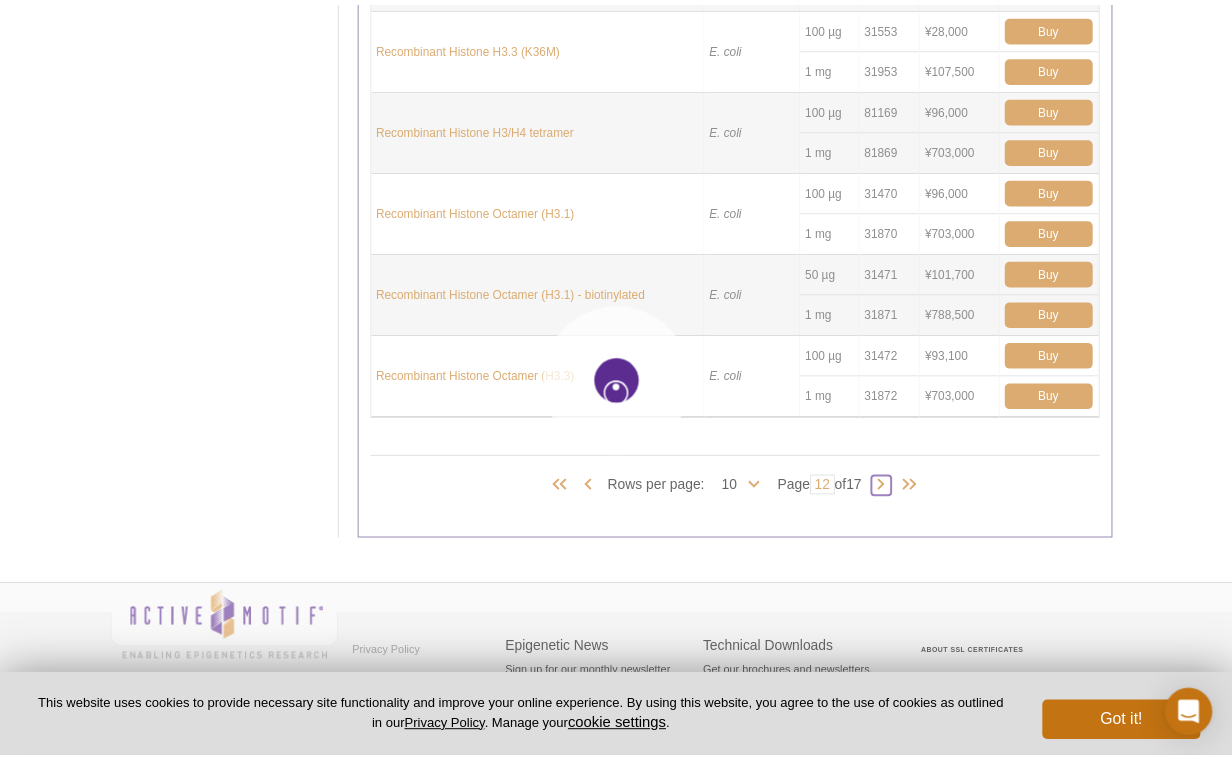 scroll, scrollTop: 354, scrollLeft: 0, axis: vertical 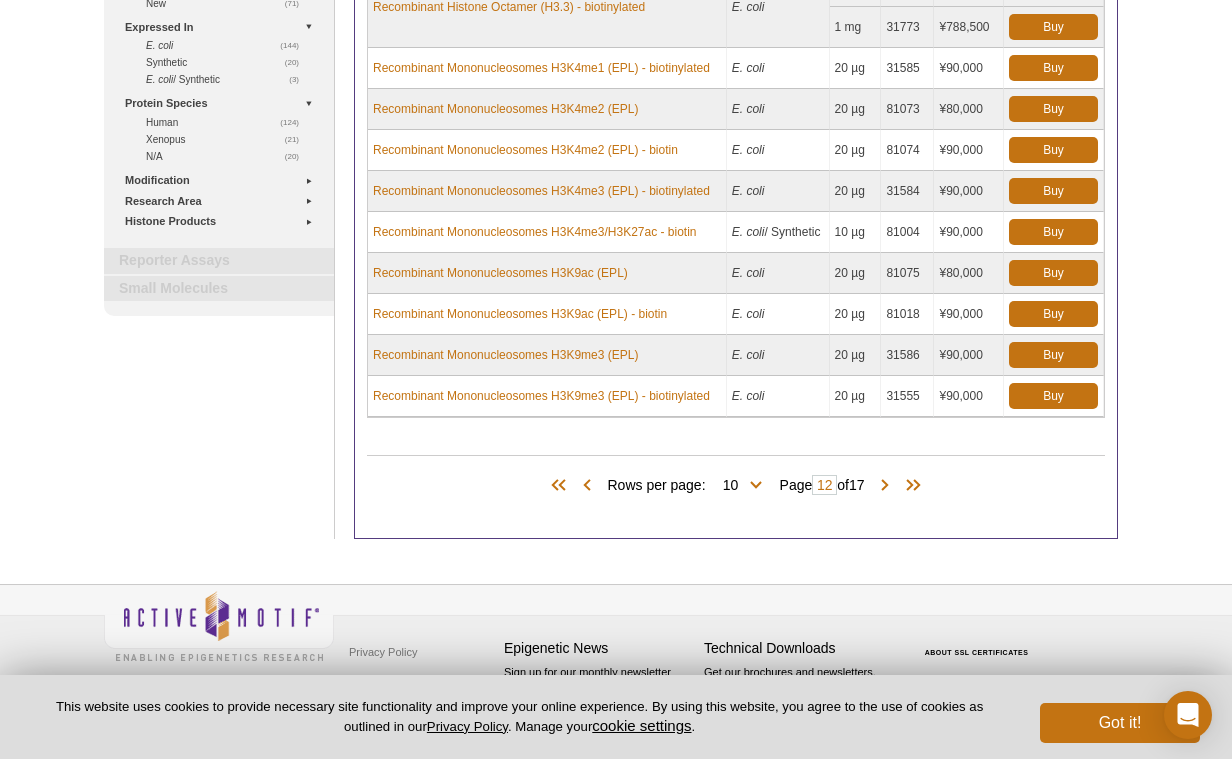 click on "Rows per page:  10 25 50 100 All 10 Page  12  of  17" at bounding box center (736, 485) 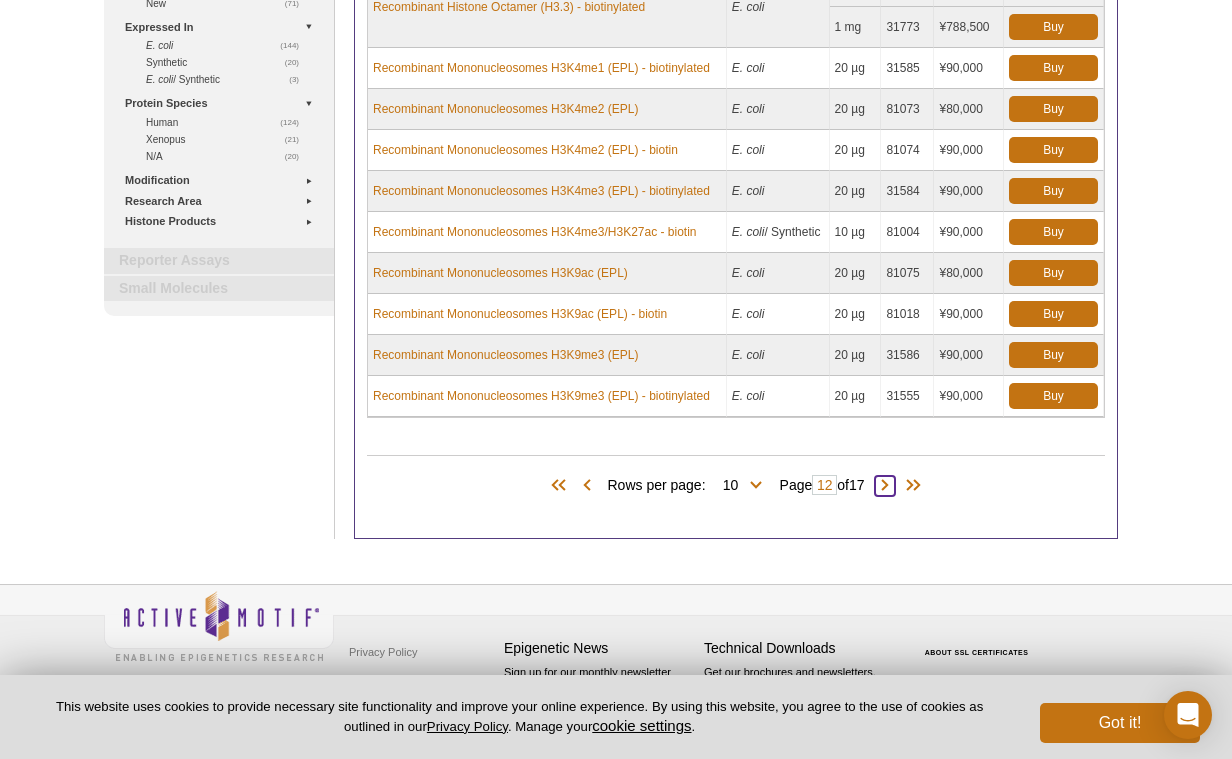click at bounding box center (885, 486) 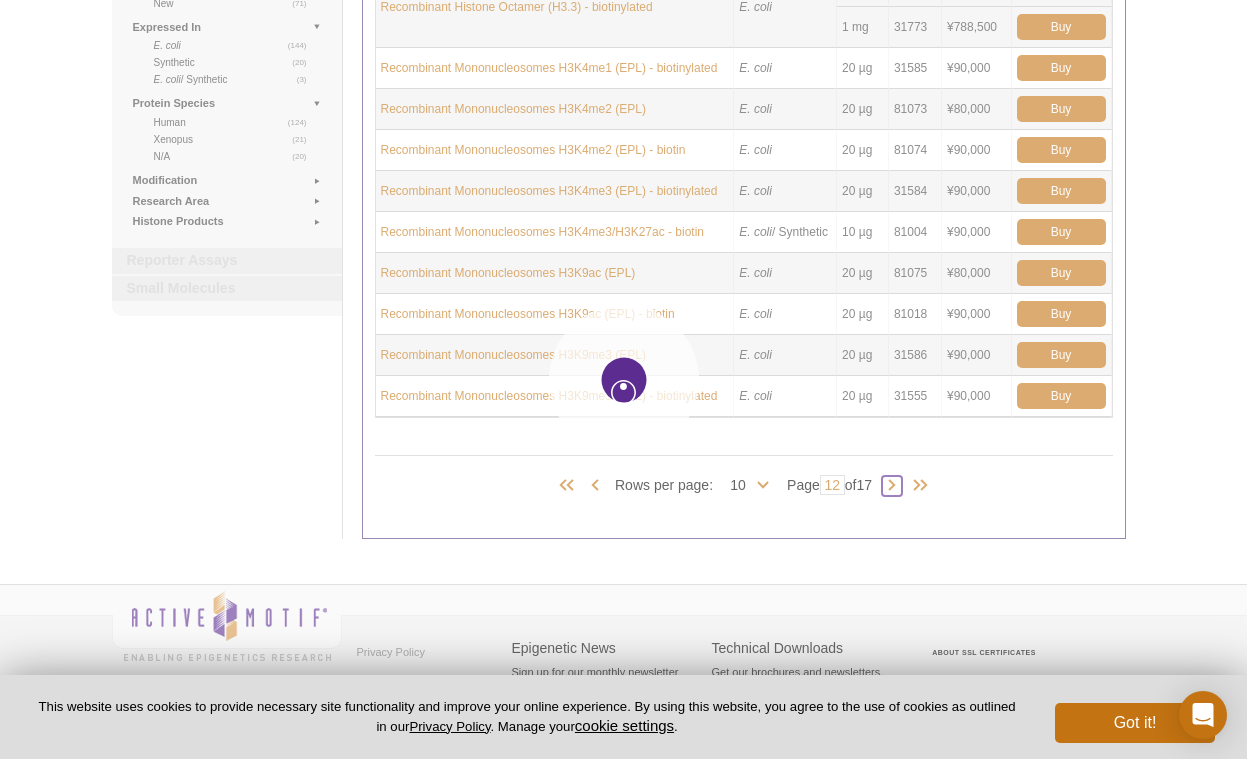 type on "13" 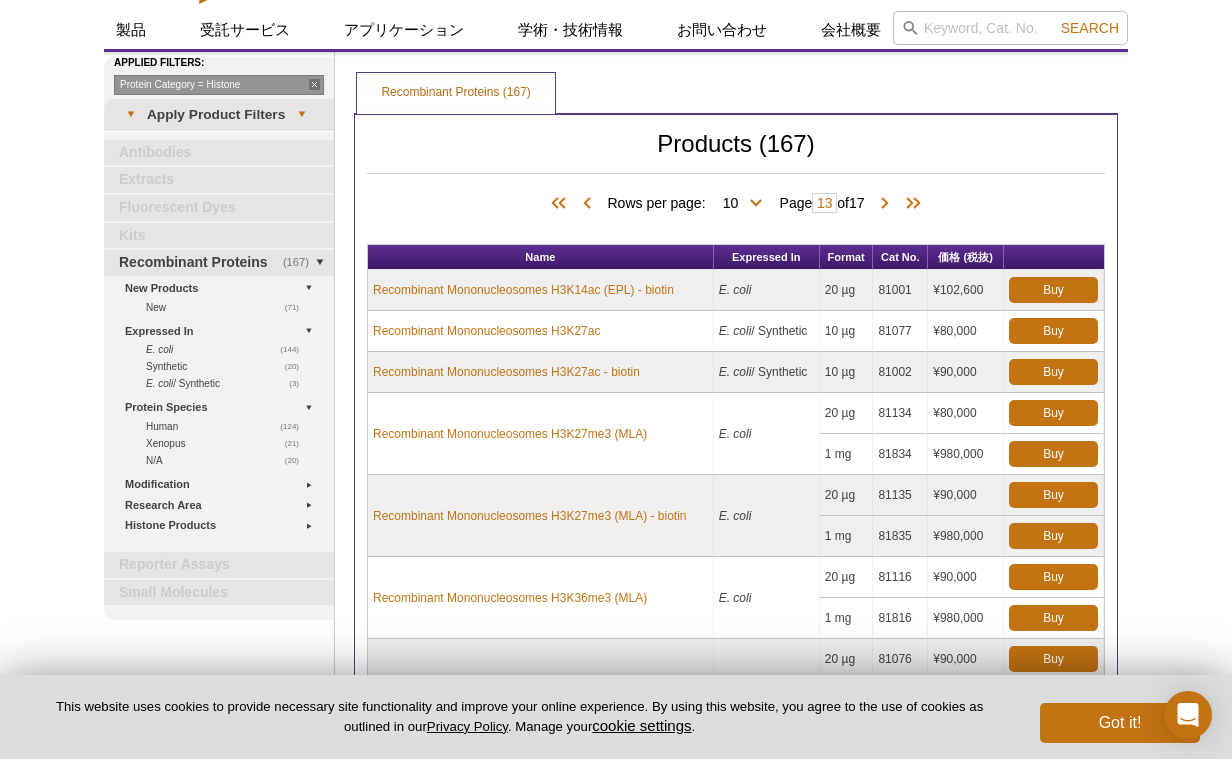 scroll, scrollTop: 0, scrollLeft: 0, axis: both 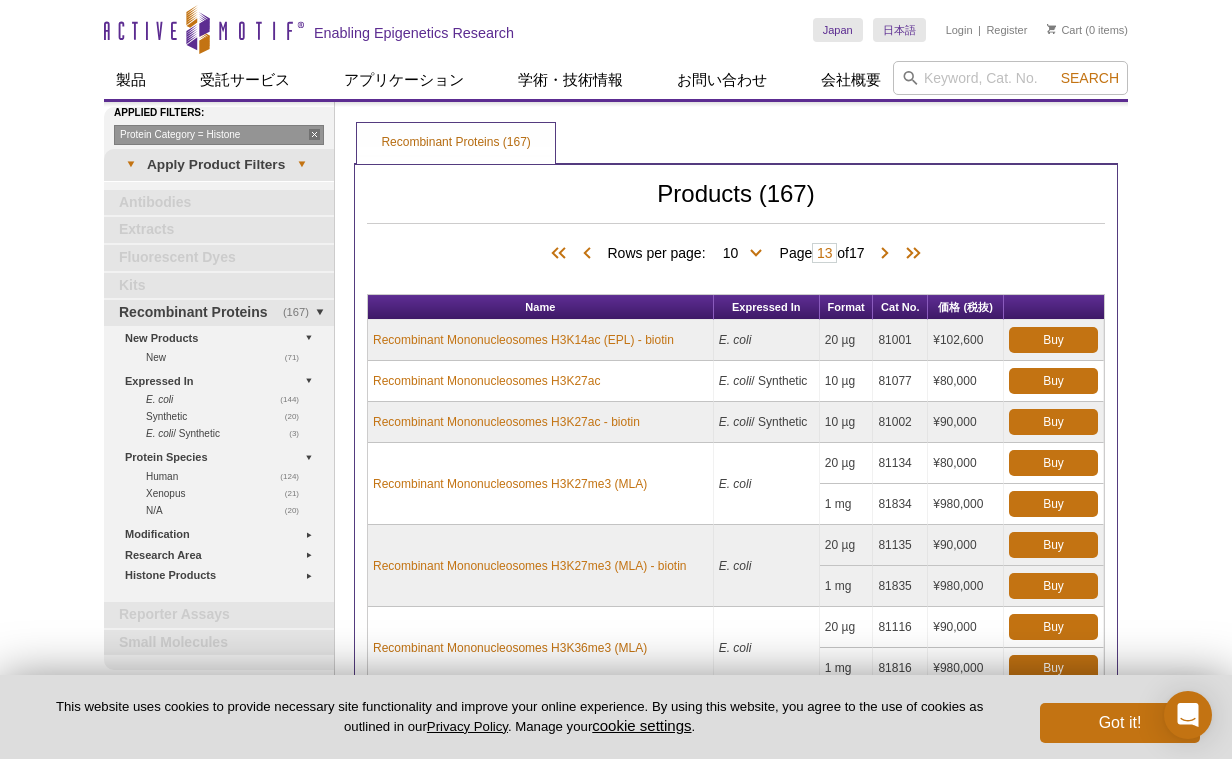 click on "Antibodies" at bounding box center [219, 203] 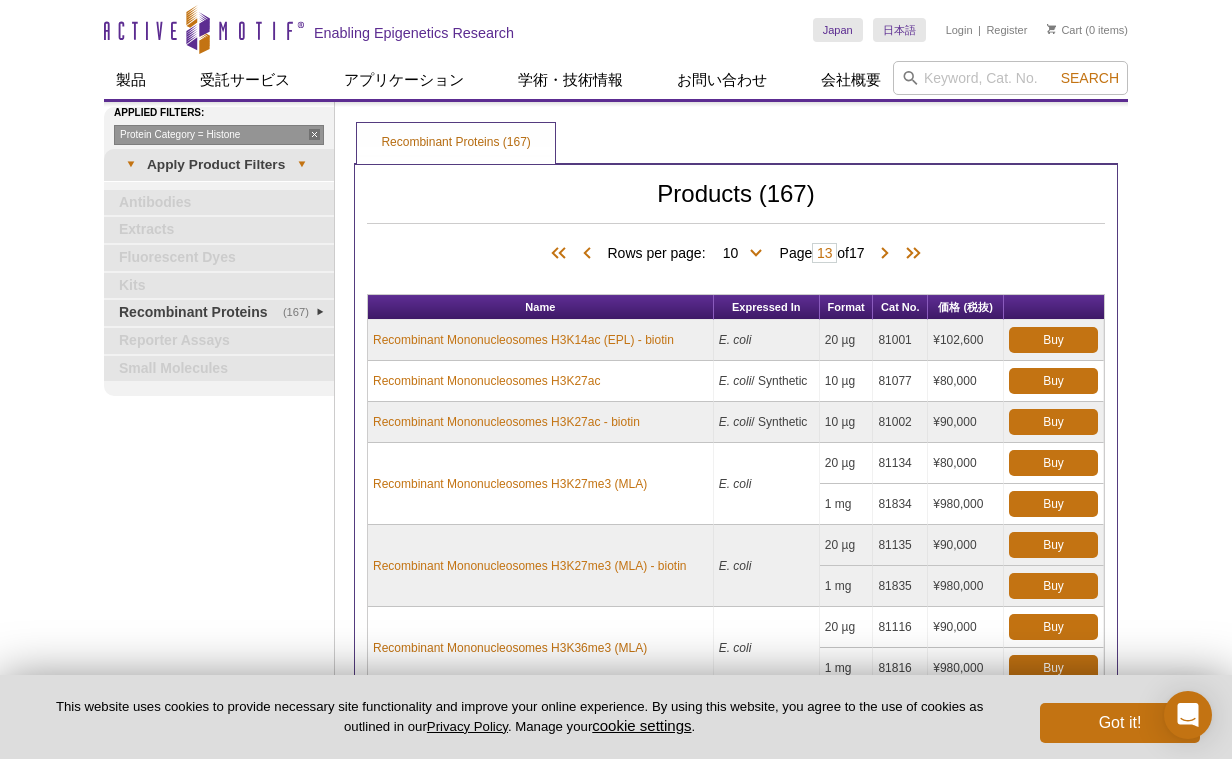click on "▾" at bounding box center (301, 165) 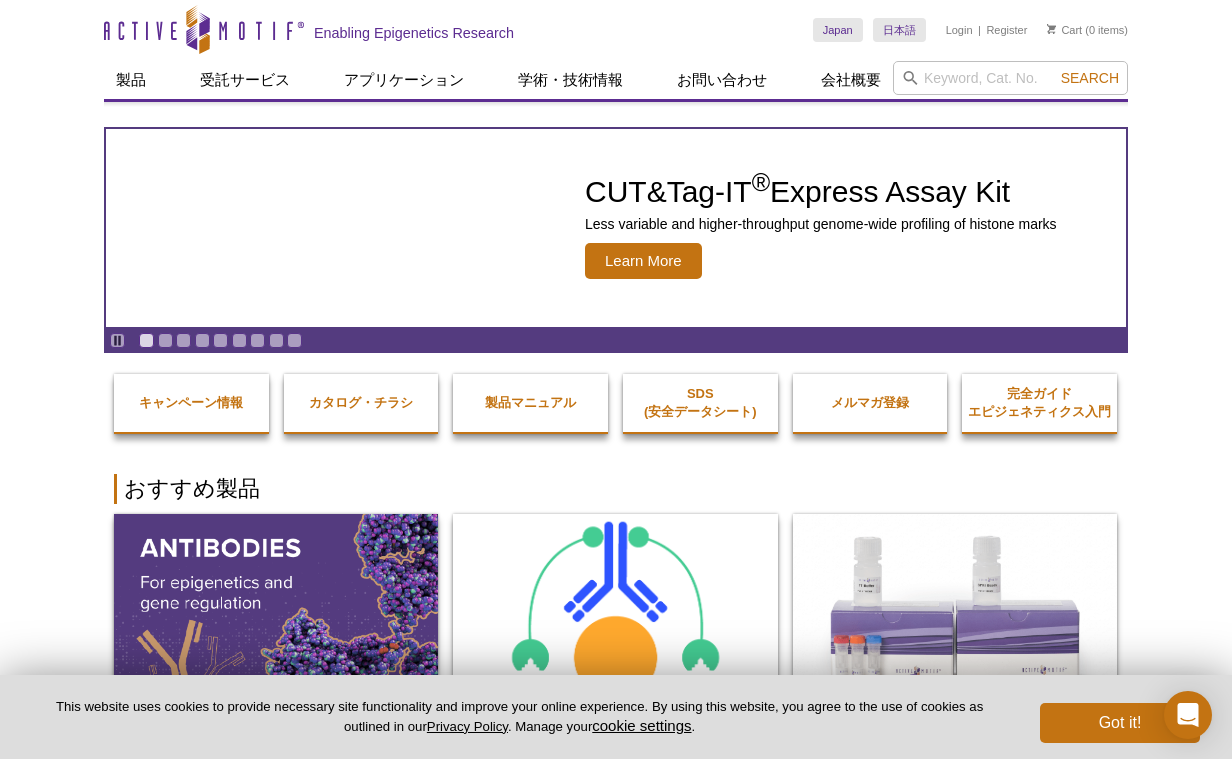 scroll, scrollTop: 405, scrollLeft: 0, axis: vertical 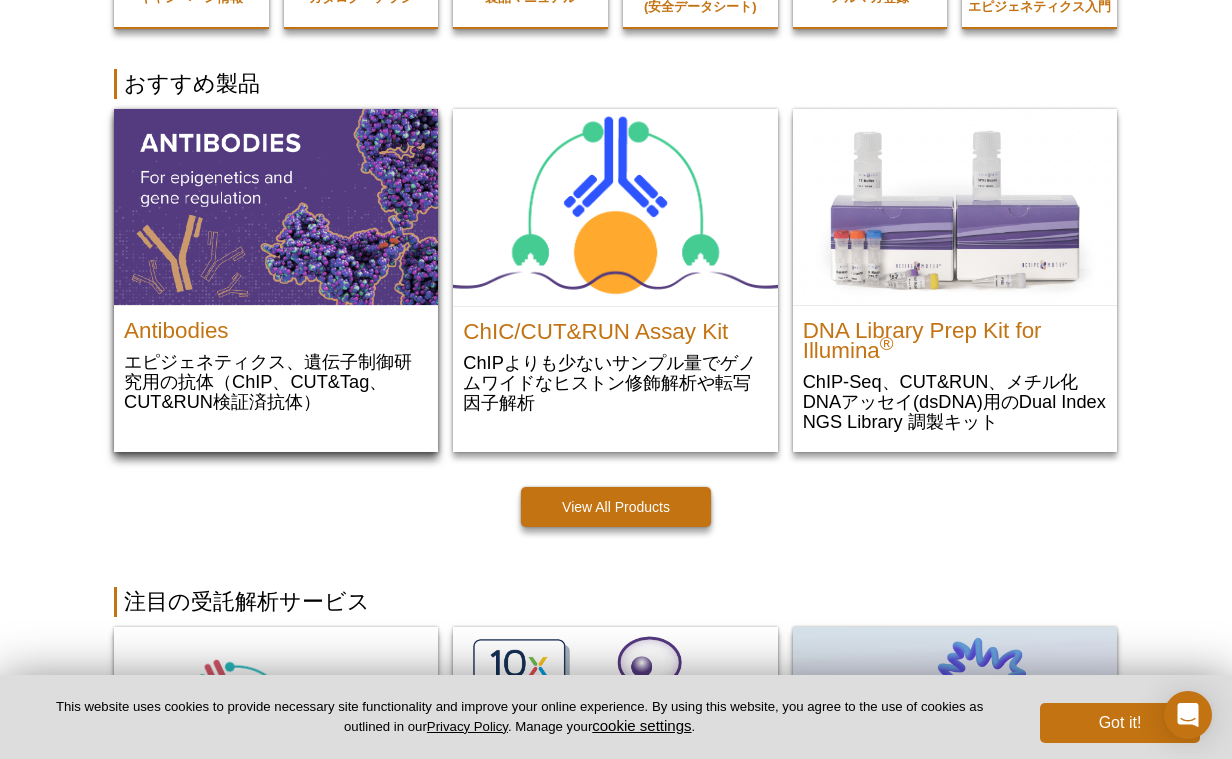 click on "エピジェネティクス、遺伝子制御研究用の抗体（ChIP、CUT&Tag、CUT&RUN検証済抗体）" at bounding box center (276, 381) 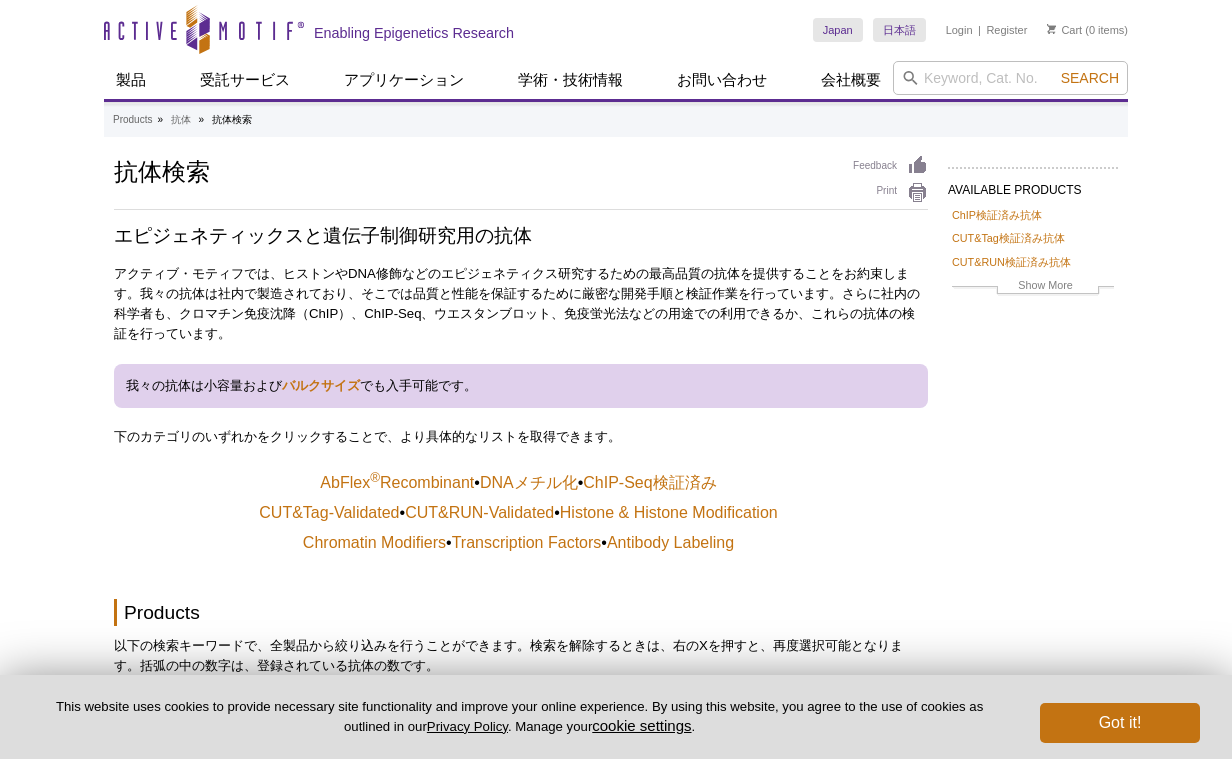 scroll, scrollTop: 0, scrollLeft: 0, axis: both 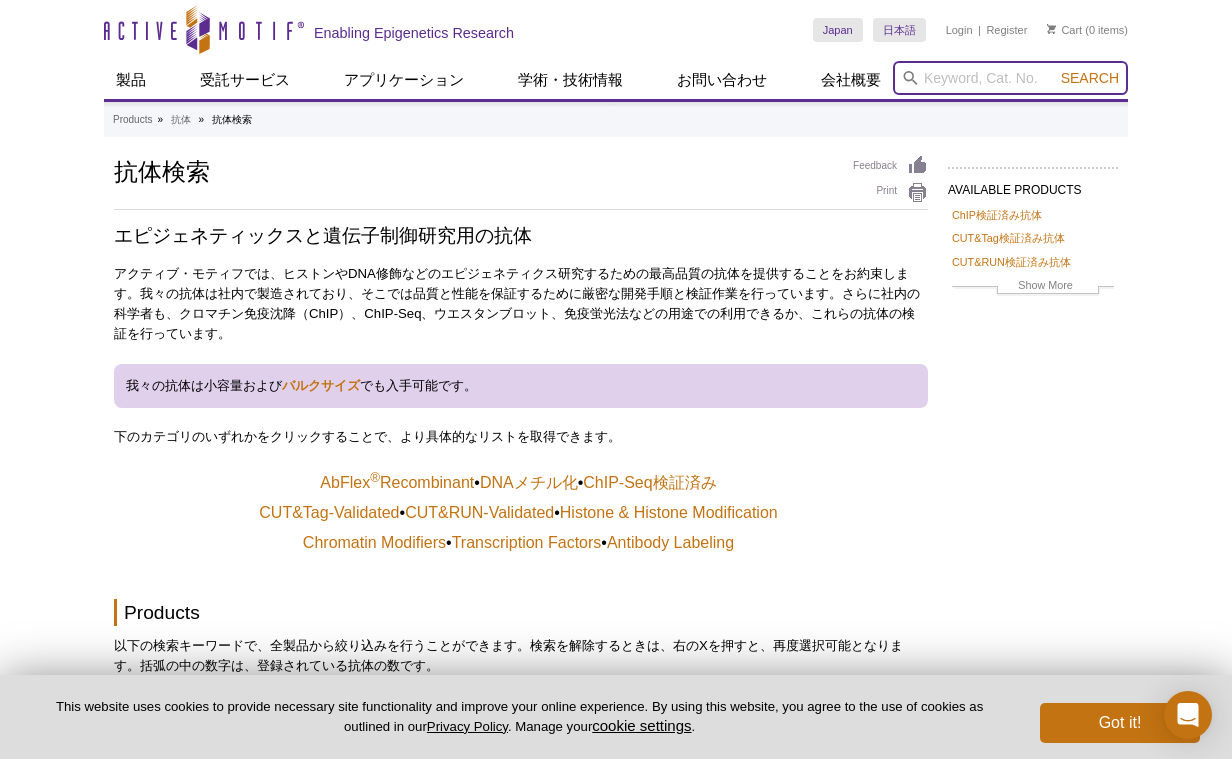 click at bounding box center [1010, 78] 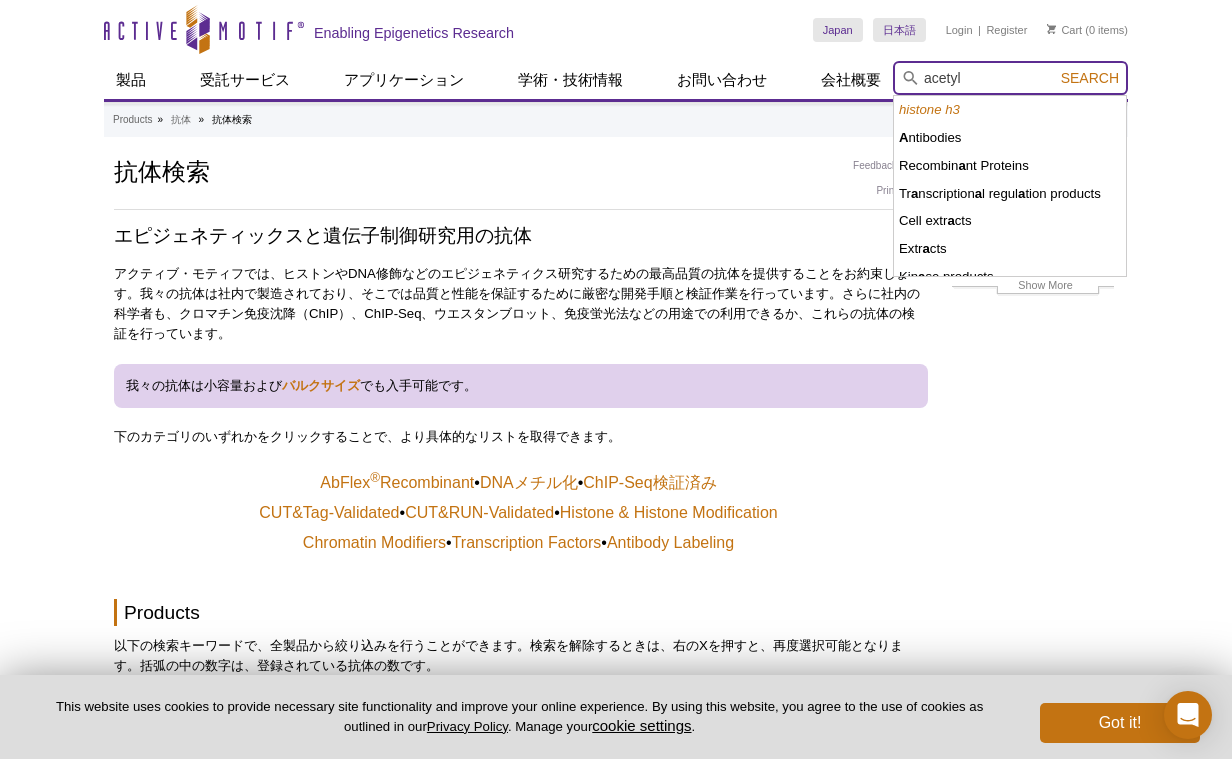 type on "acetyl" 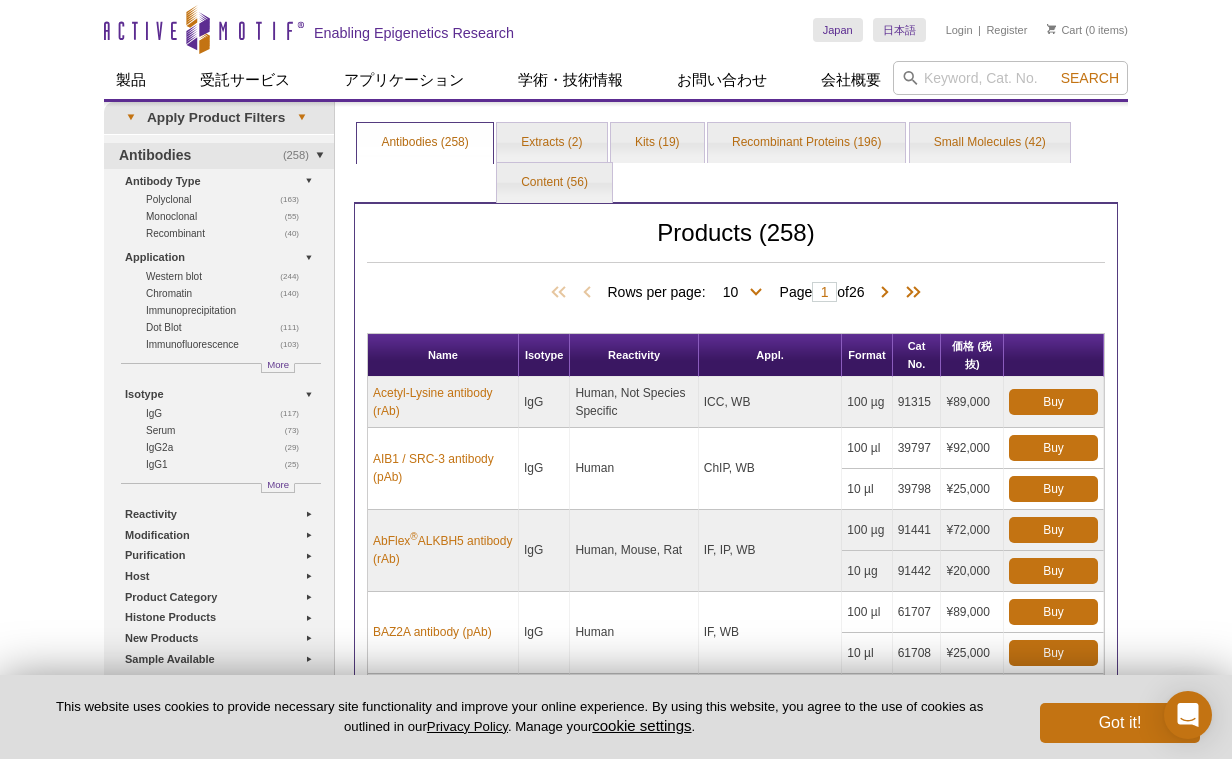 scroll, scrollTop: 0, scrollLeft: 0, axis: both 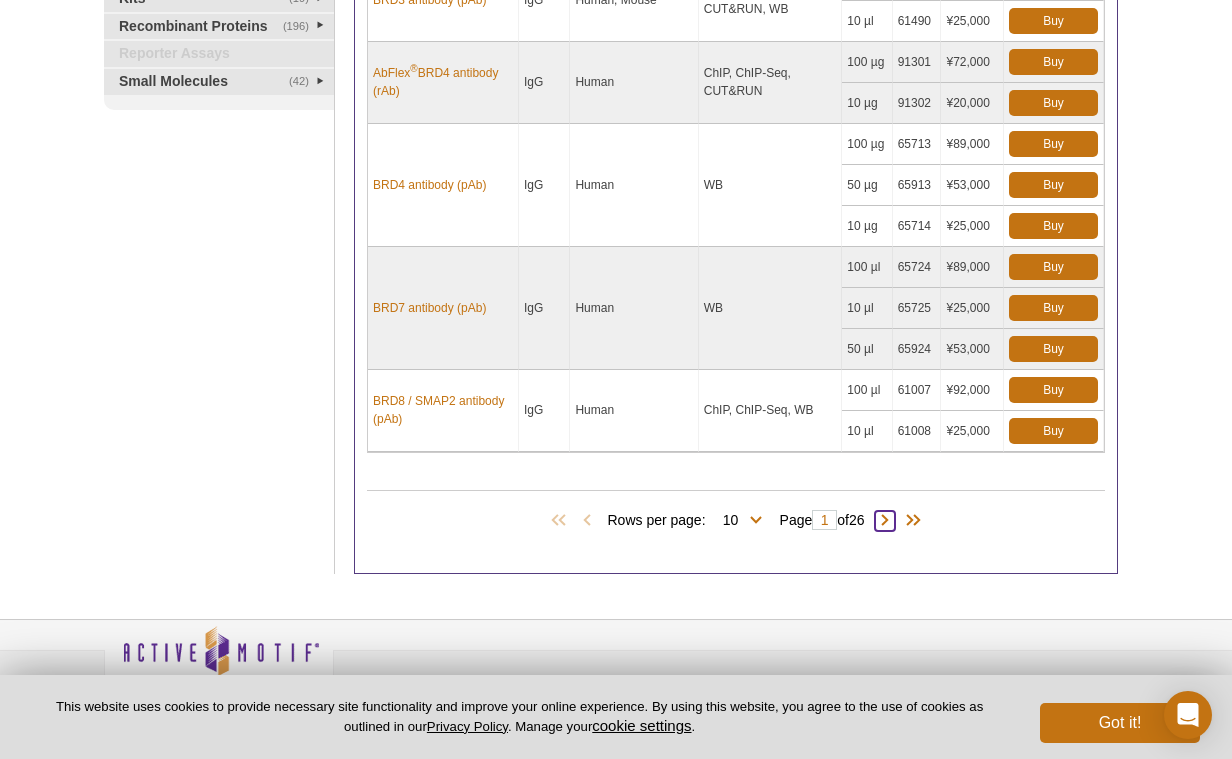 click at bounding box center (885, 521) 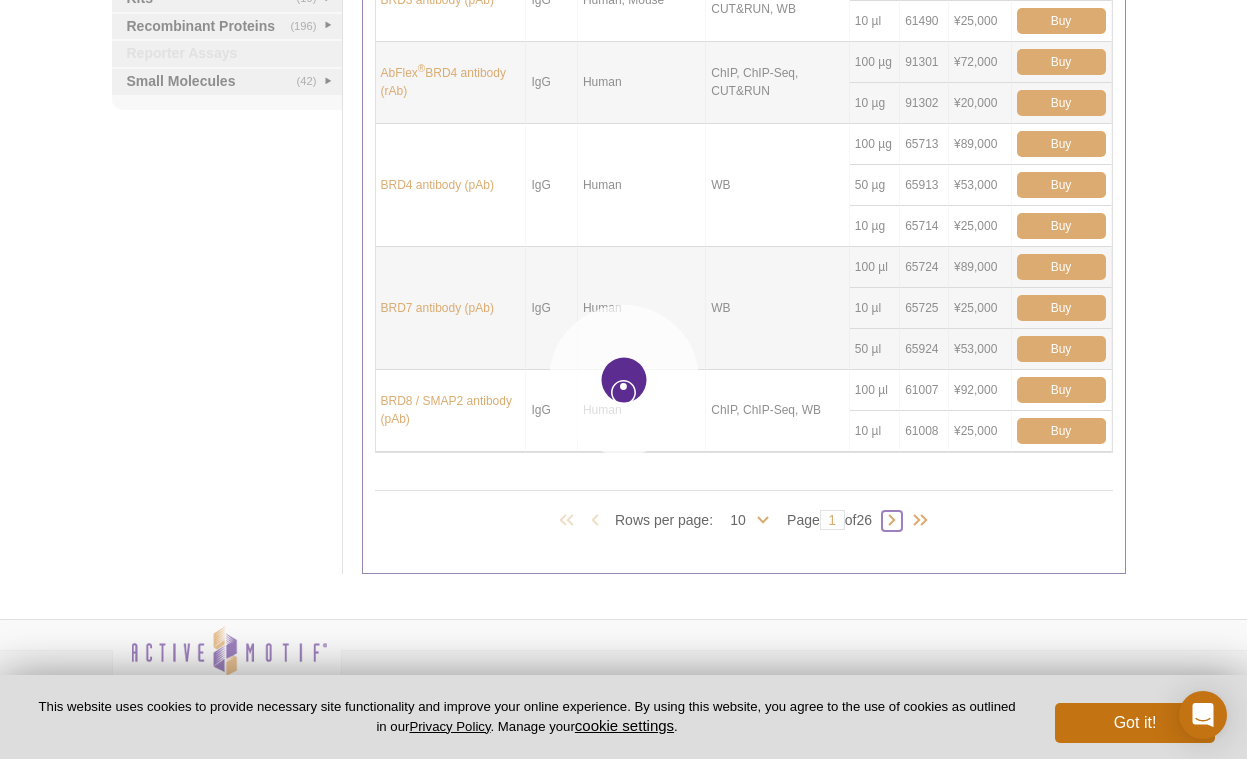 type on "2" 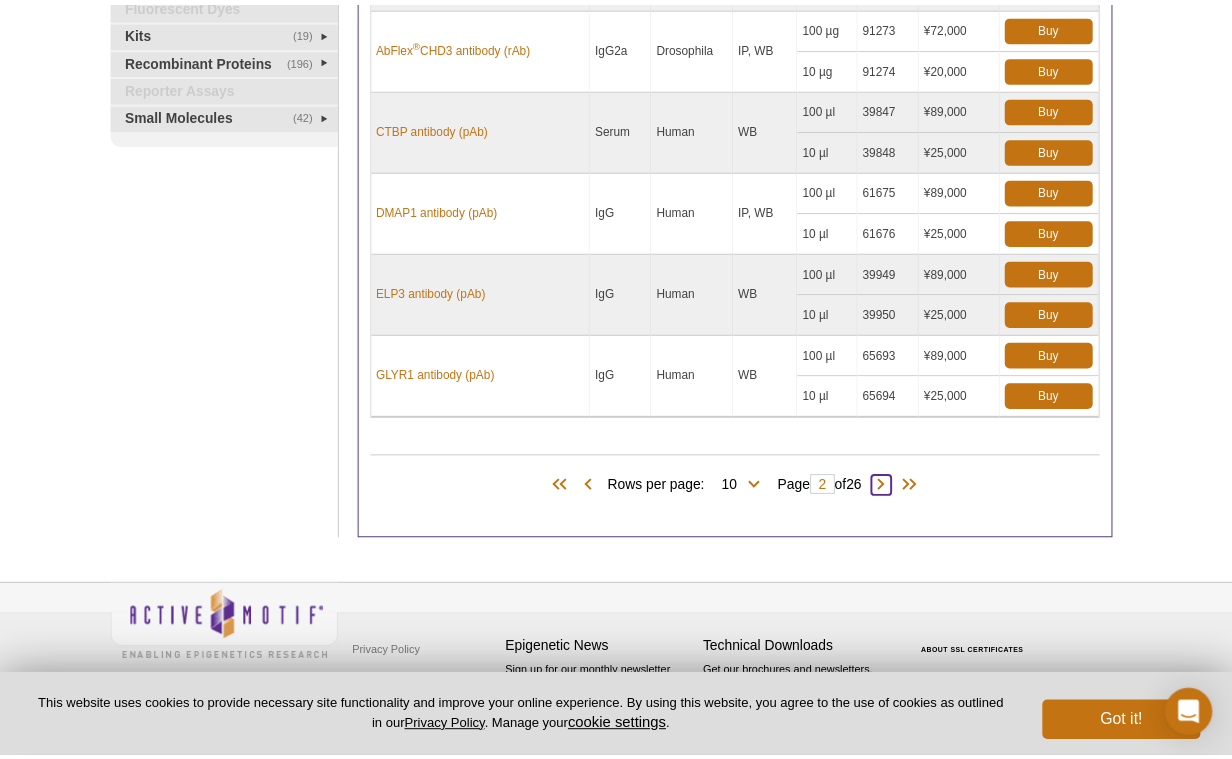 scroll, scrollTop: 761, scrollLeft: 0, axis: vertical 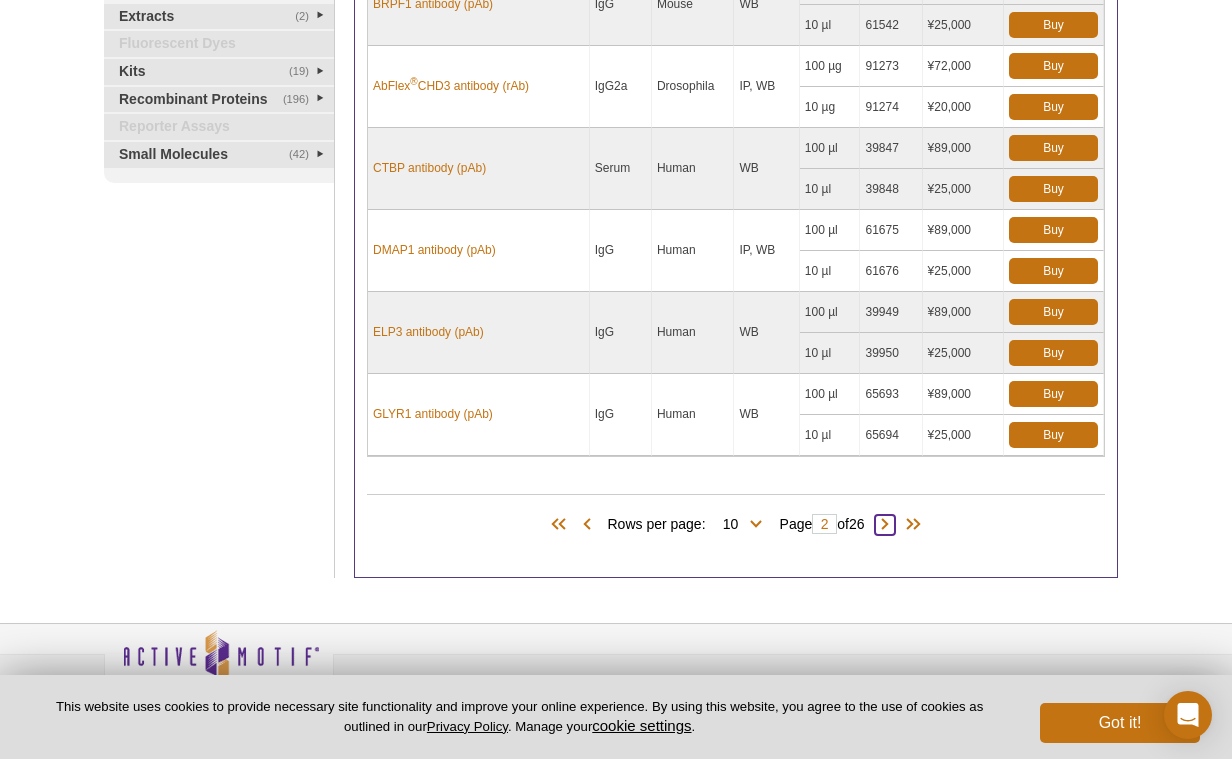 click at bounding box center [885, 525] 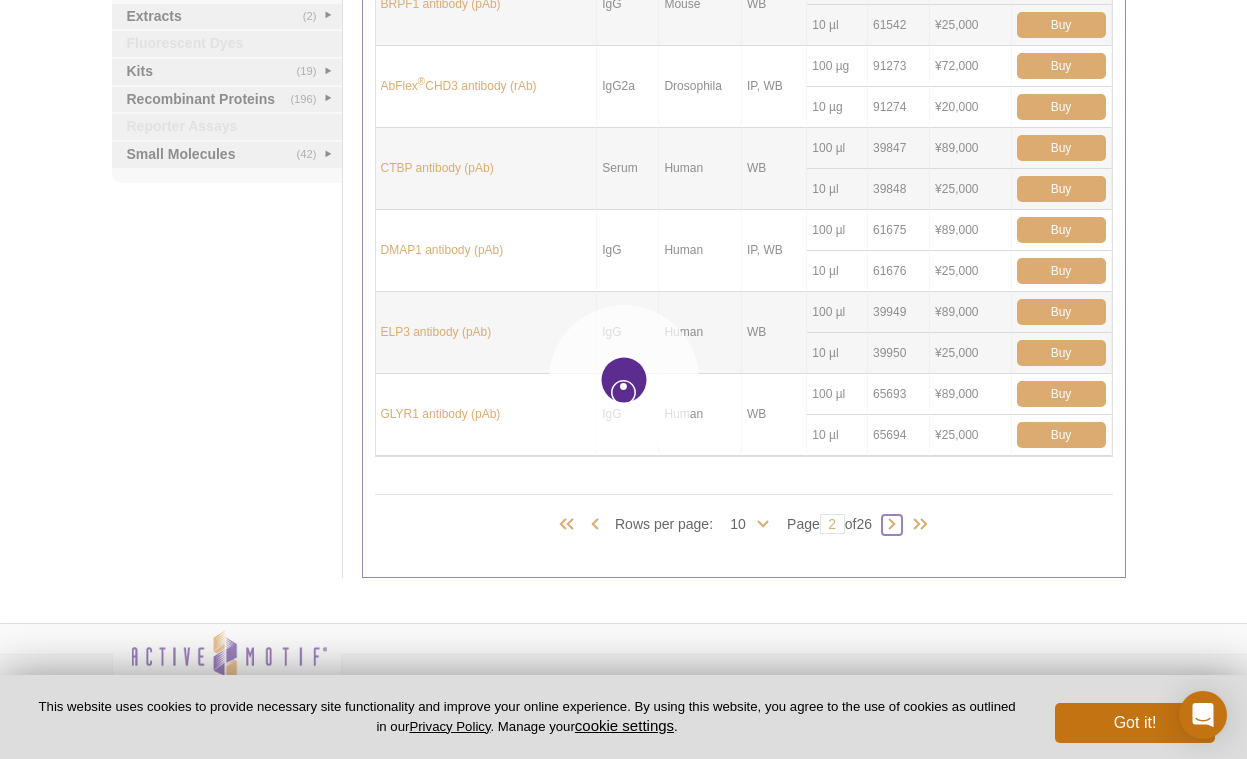 type on "3" 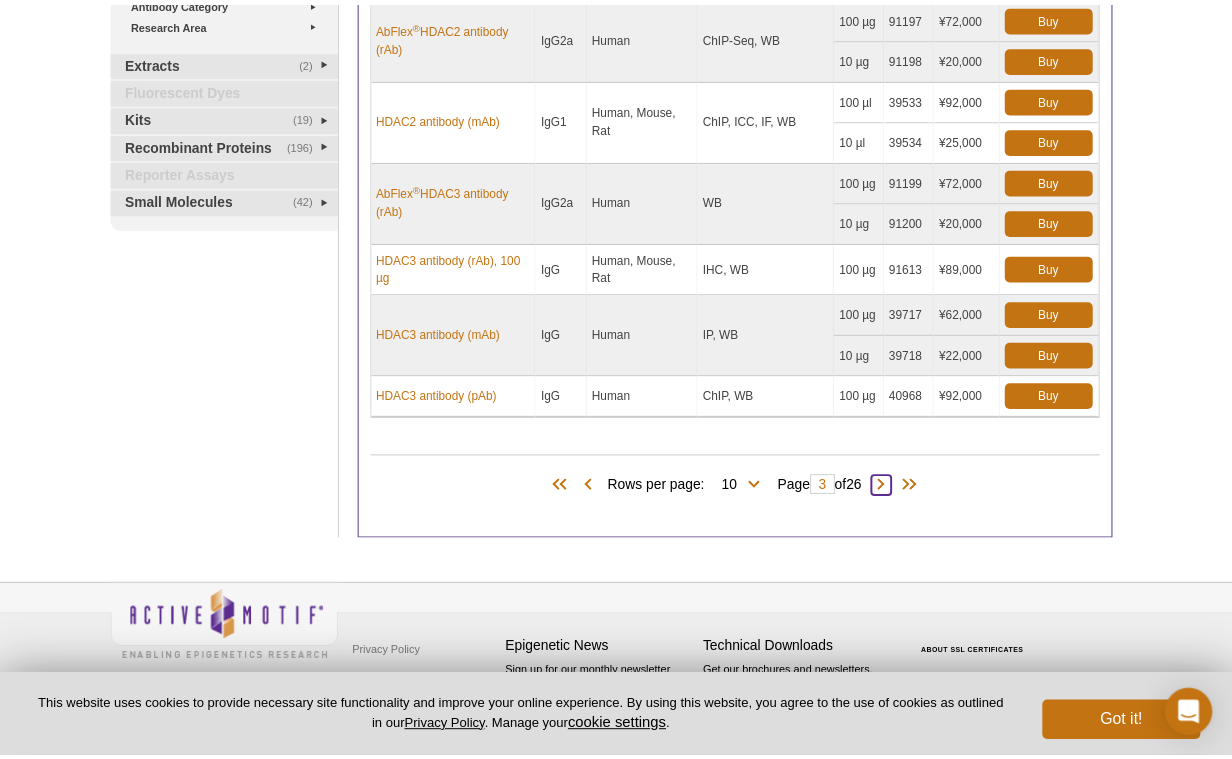 scroll, scrollTop: 676, scrollLeft: 0, axis: vertical 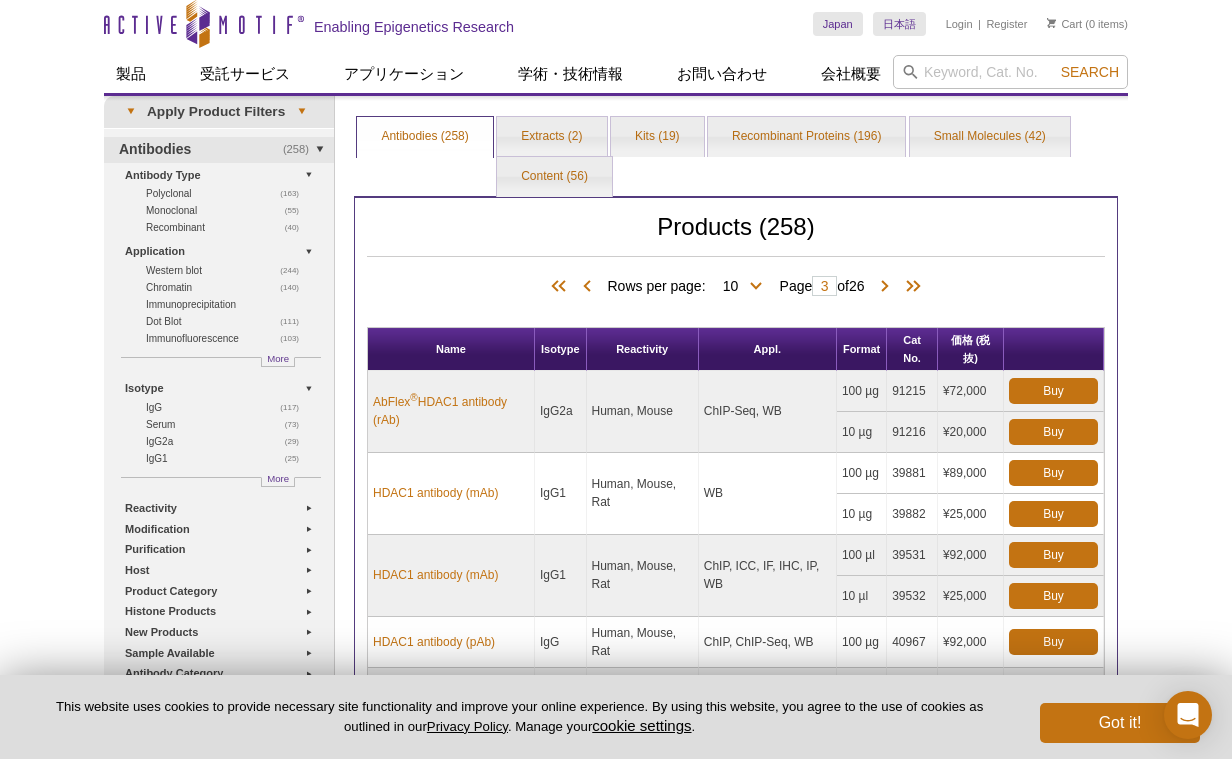 drag, startPoint x: 1231, startPoint y: 375, endPoint x: 1221, endPoint y: 4, distance: 371.13474 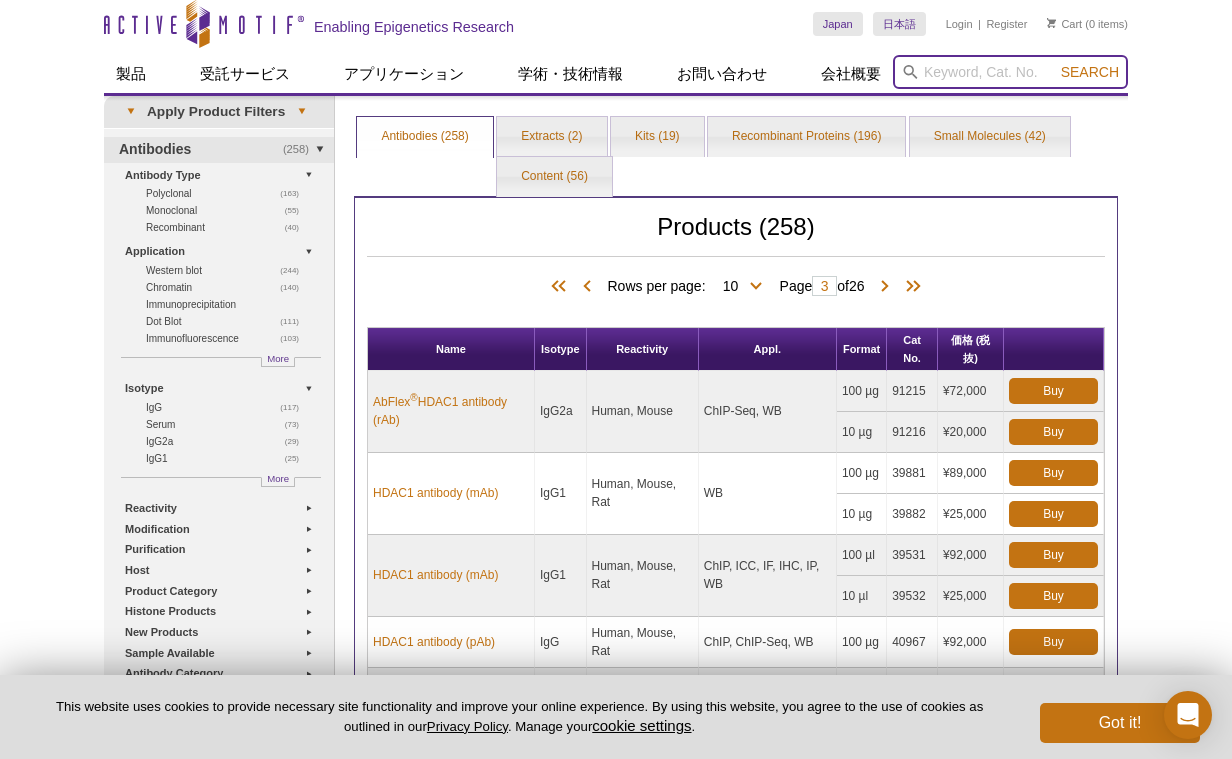 click at bounding box center (1010, 72) 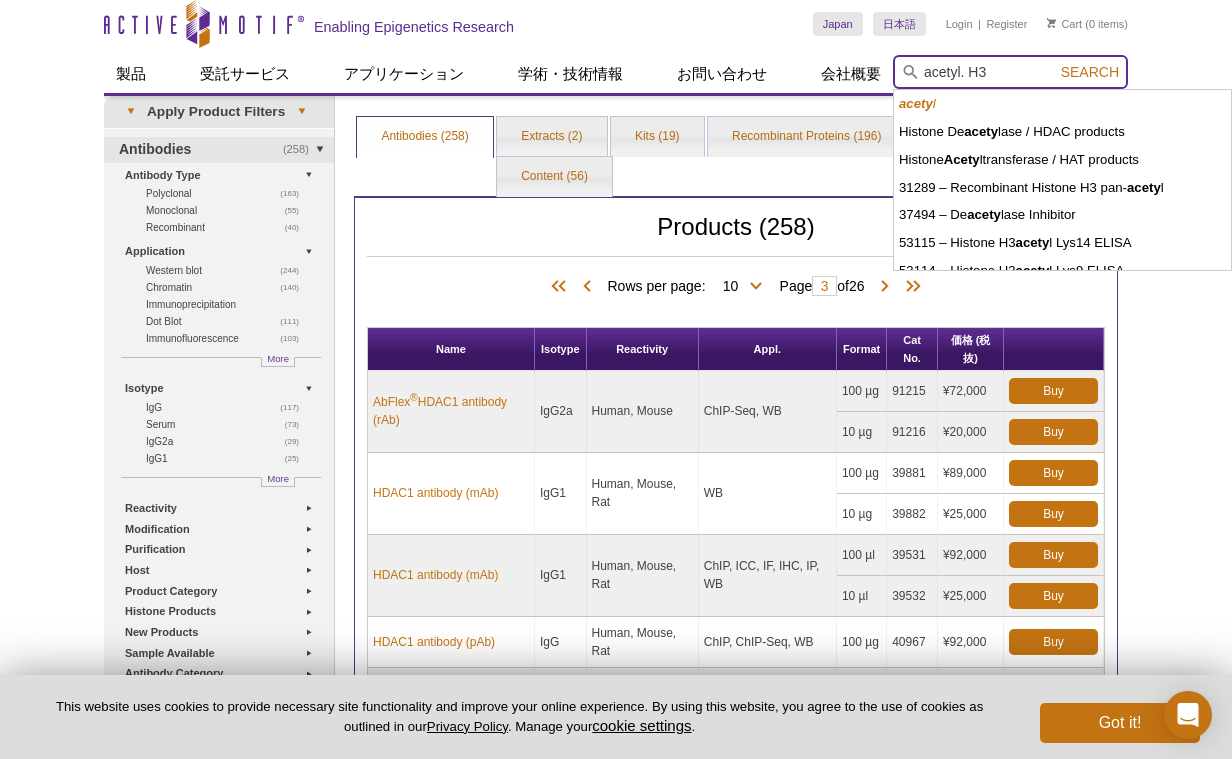 type on "acetyl. H3" 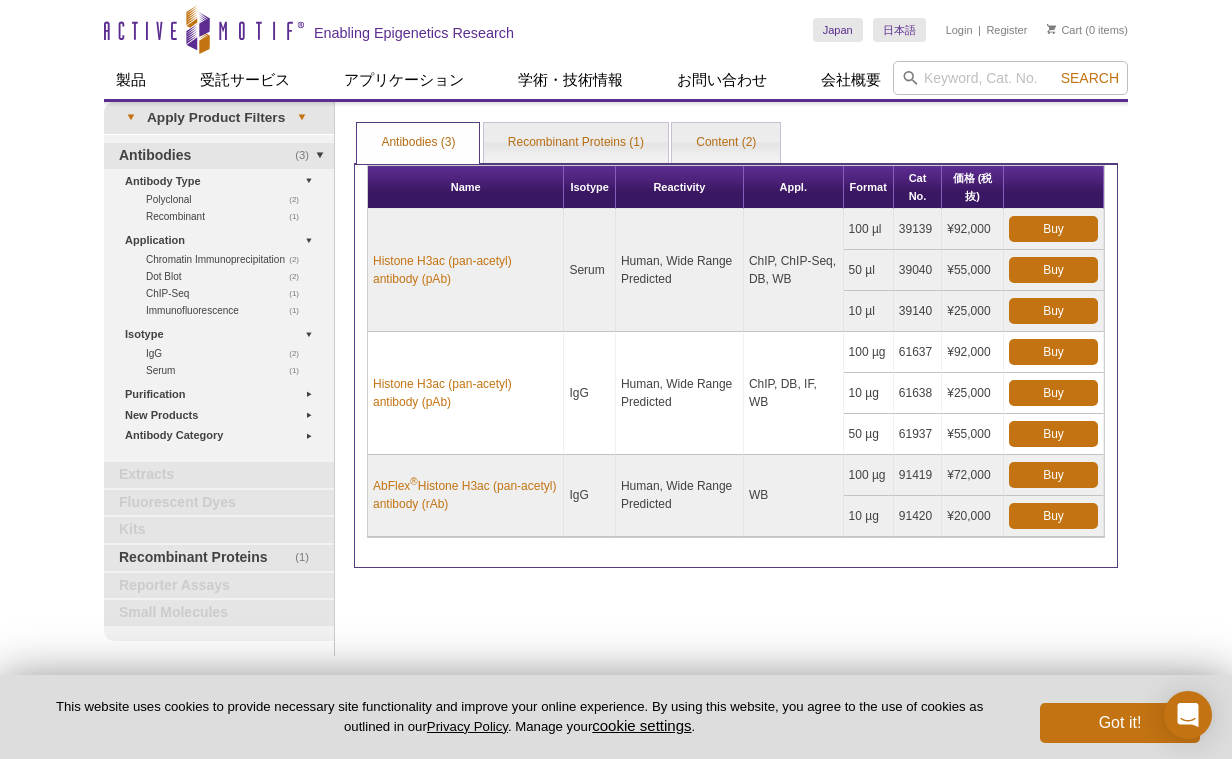 scroll, scrollTop: 0, scrollLeft: 0, axis: both 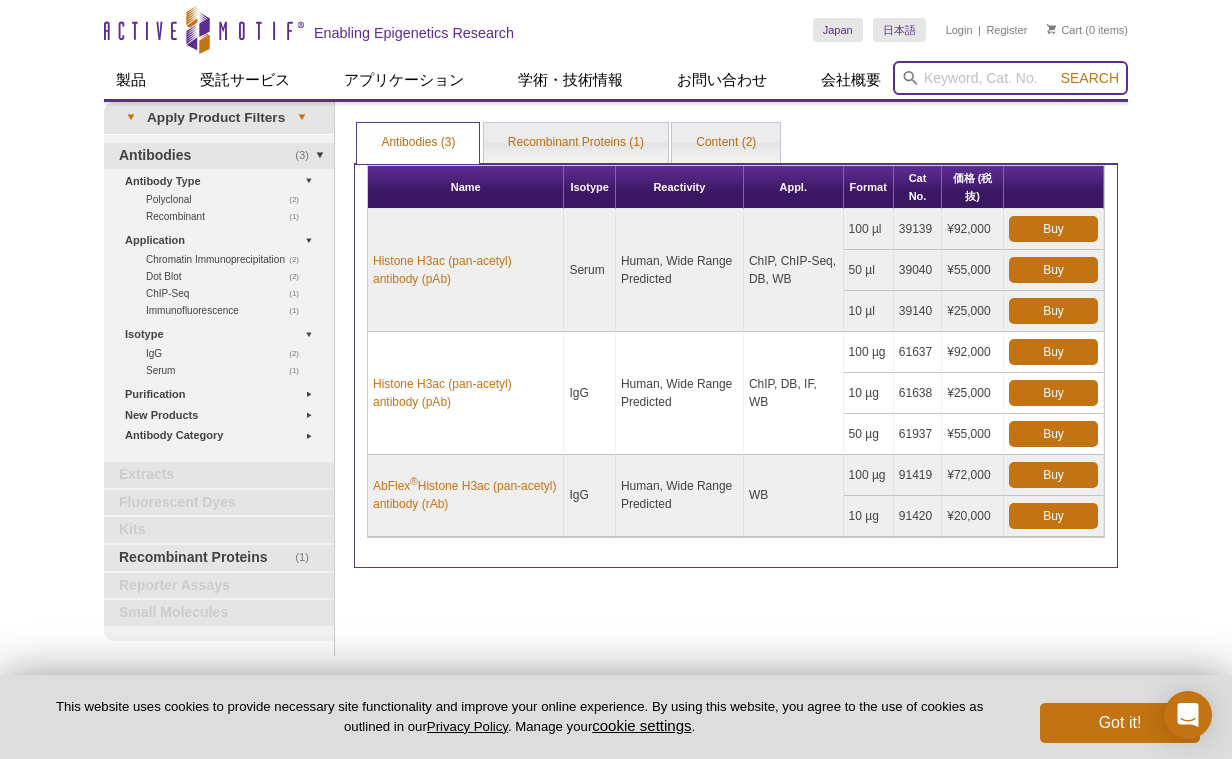 click at bounding box center (1010, 78) 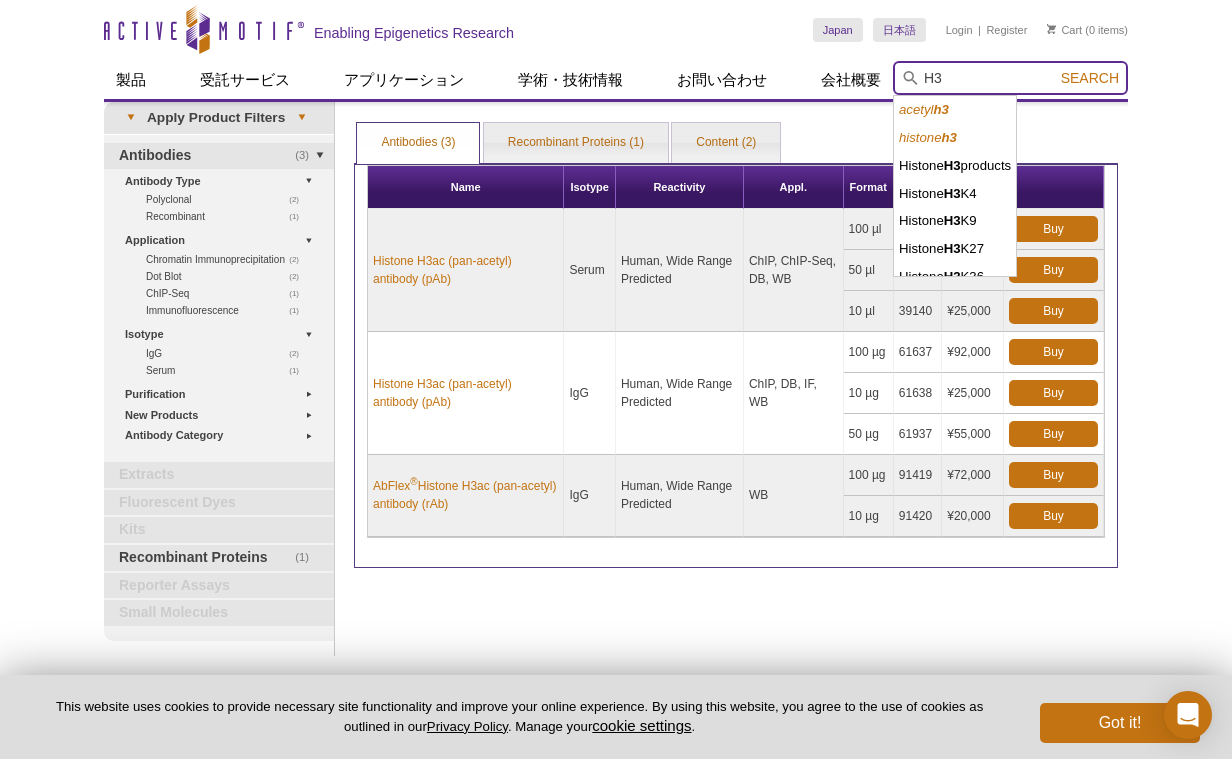 type on "H3" 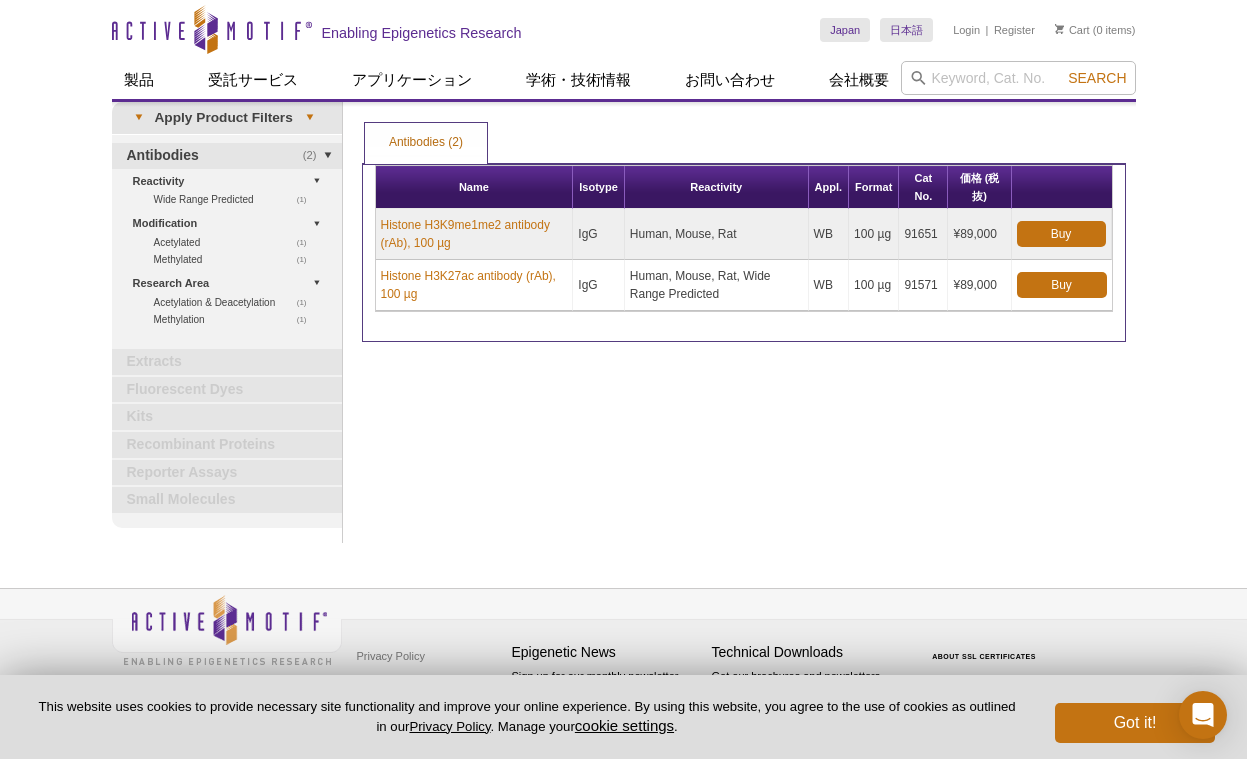 scroll, scrollTop: 0, scrollLeft: 0, axis: both 